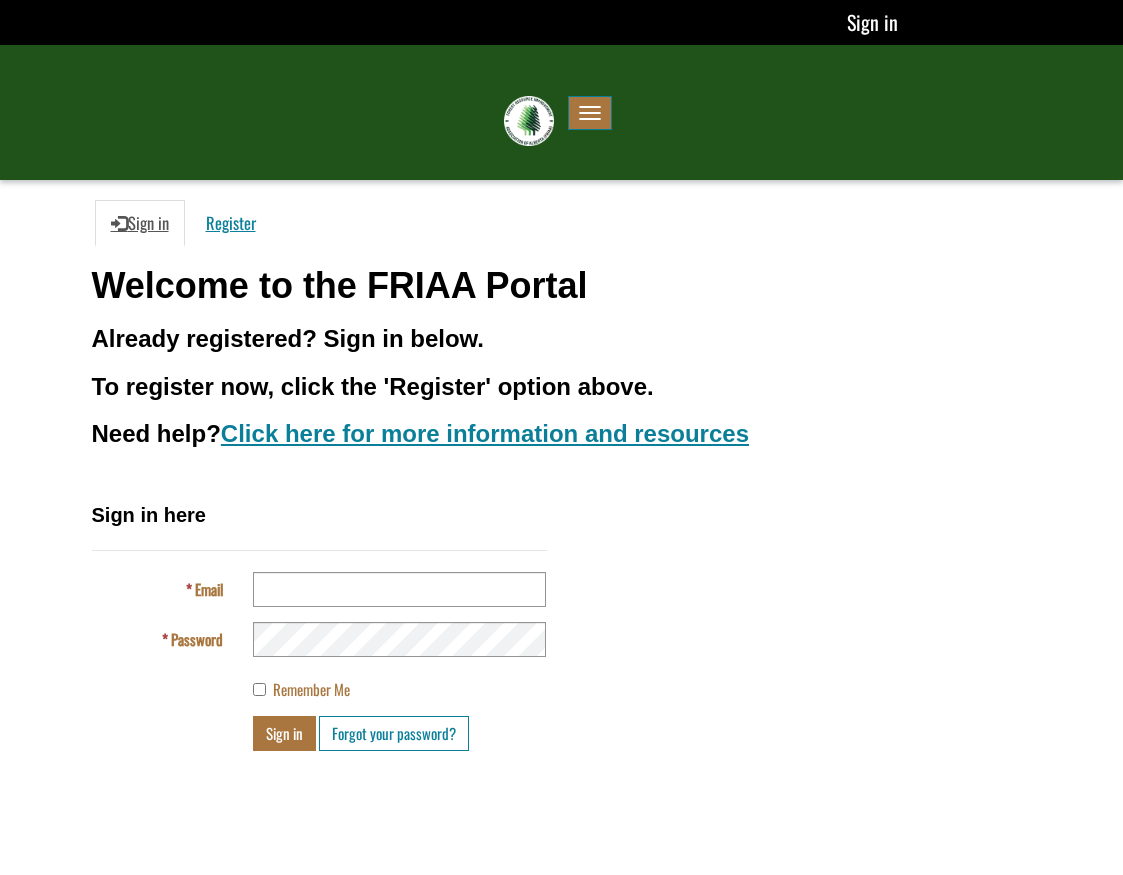 scroll, scrollTop: 0, scrollLeft: 0, axis: both 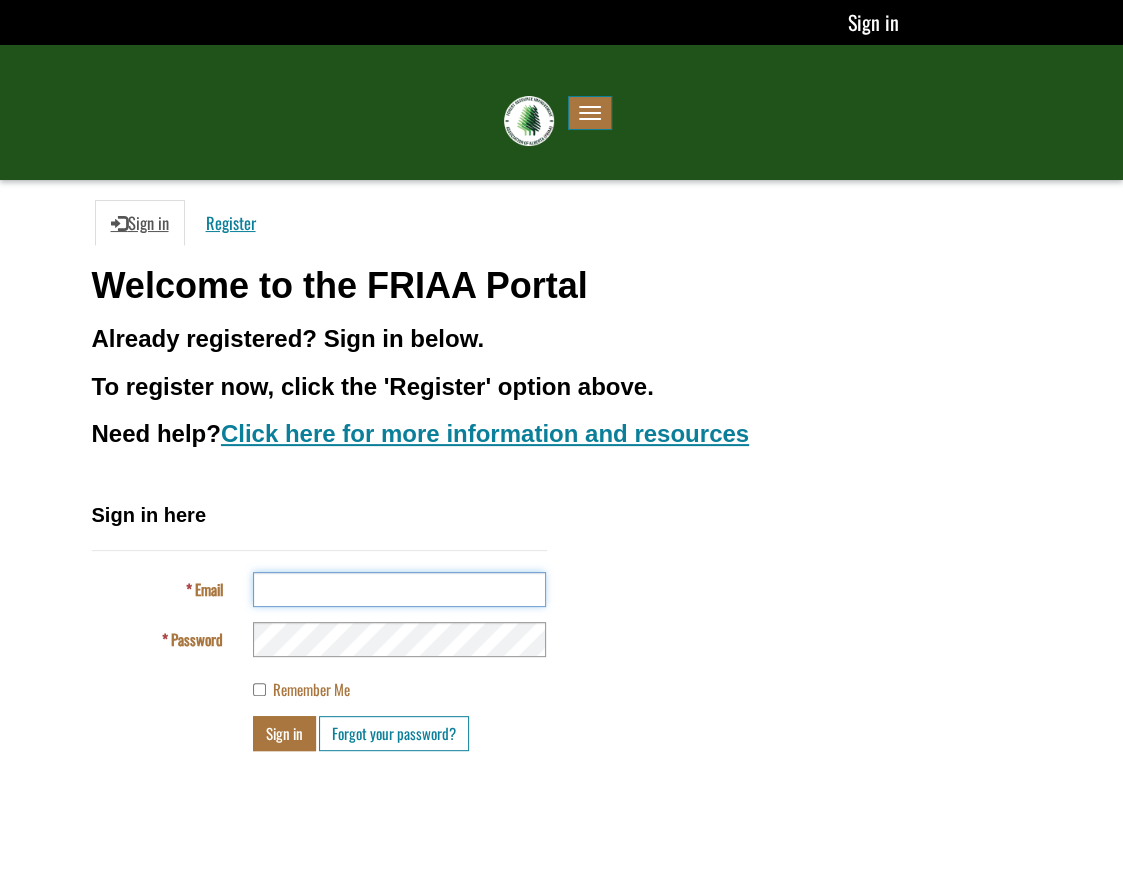 click on "Email" at bounding box center (399, 589) 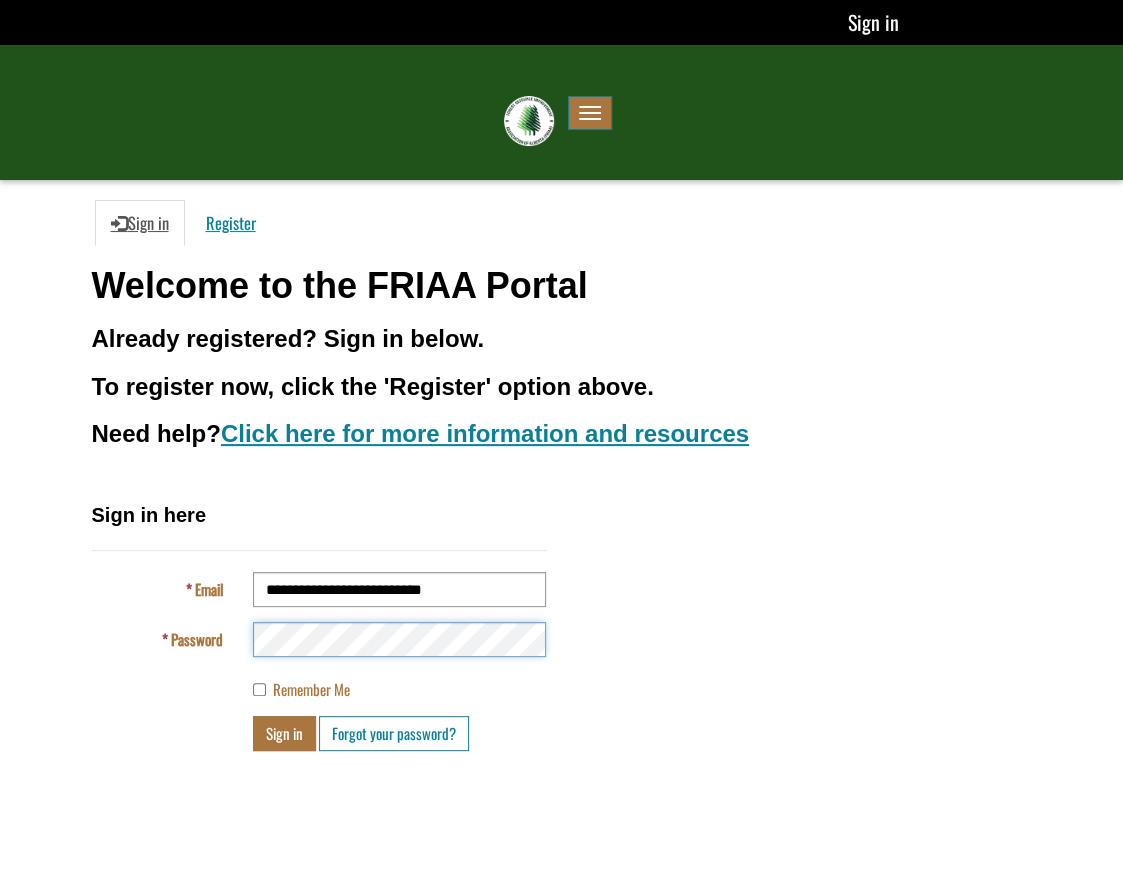 click on "Sign in" at bounding box center [284, 733] 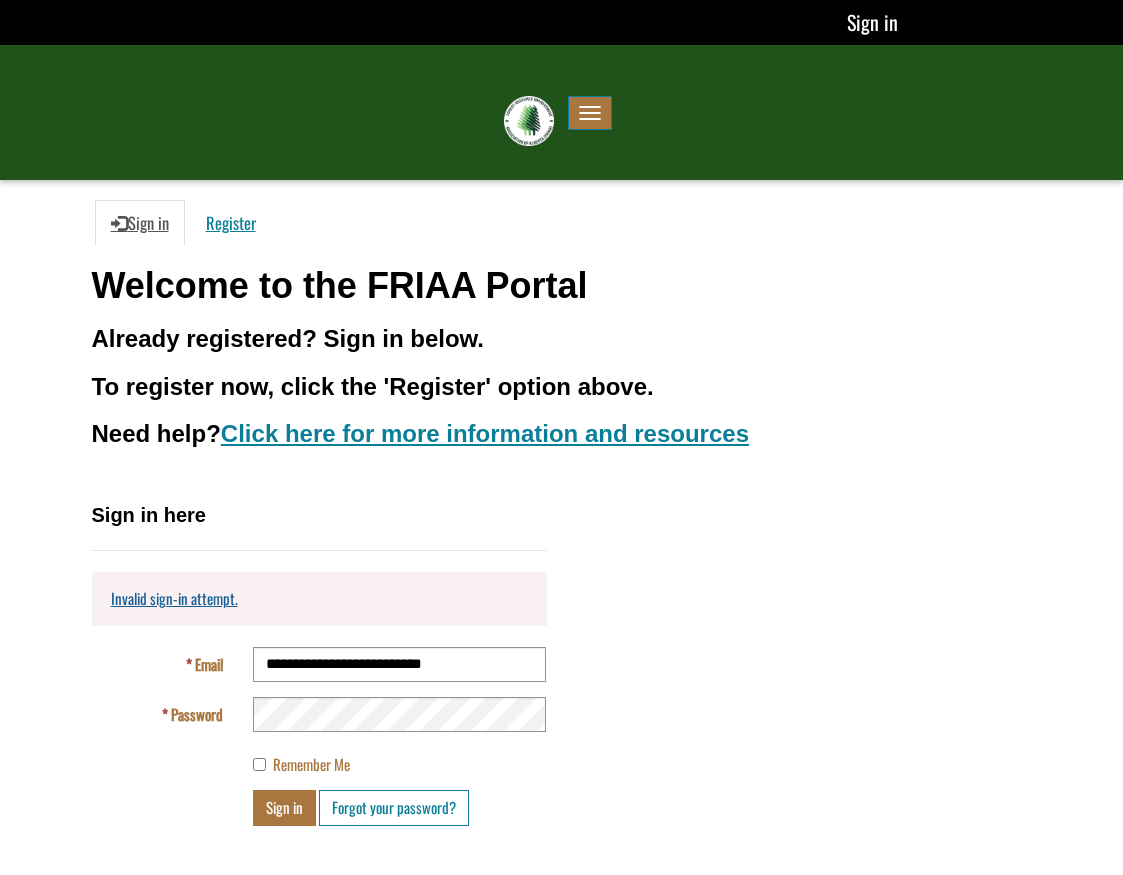 scroll, scrollTop: 0, scrollLeft: 0, axis: both 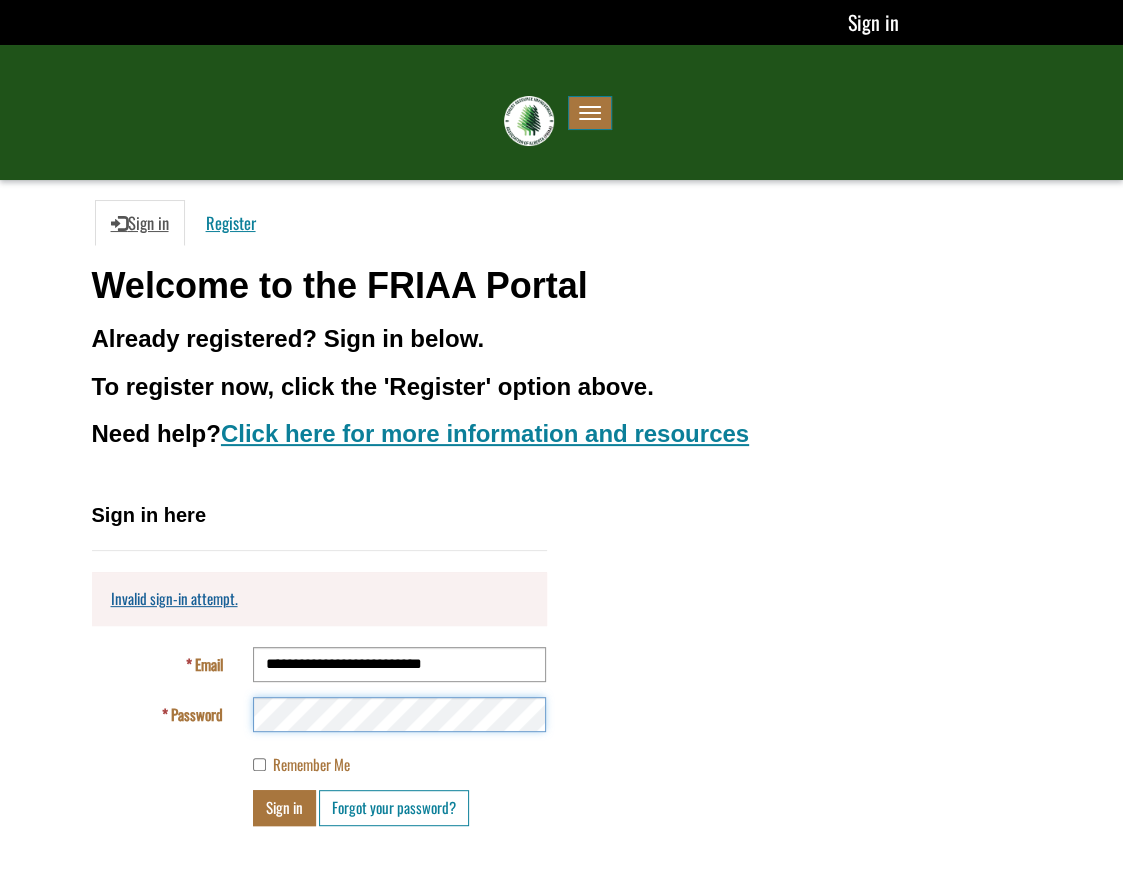 click on "Sign in" at bounding box center (284, 807) 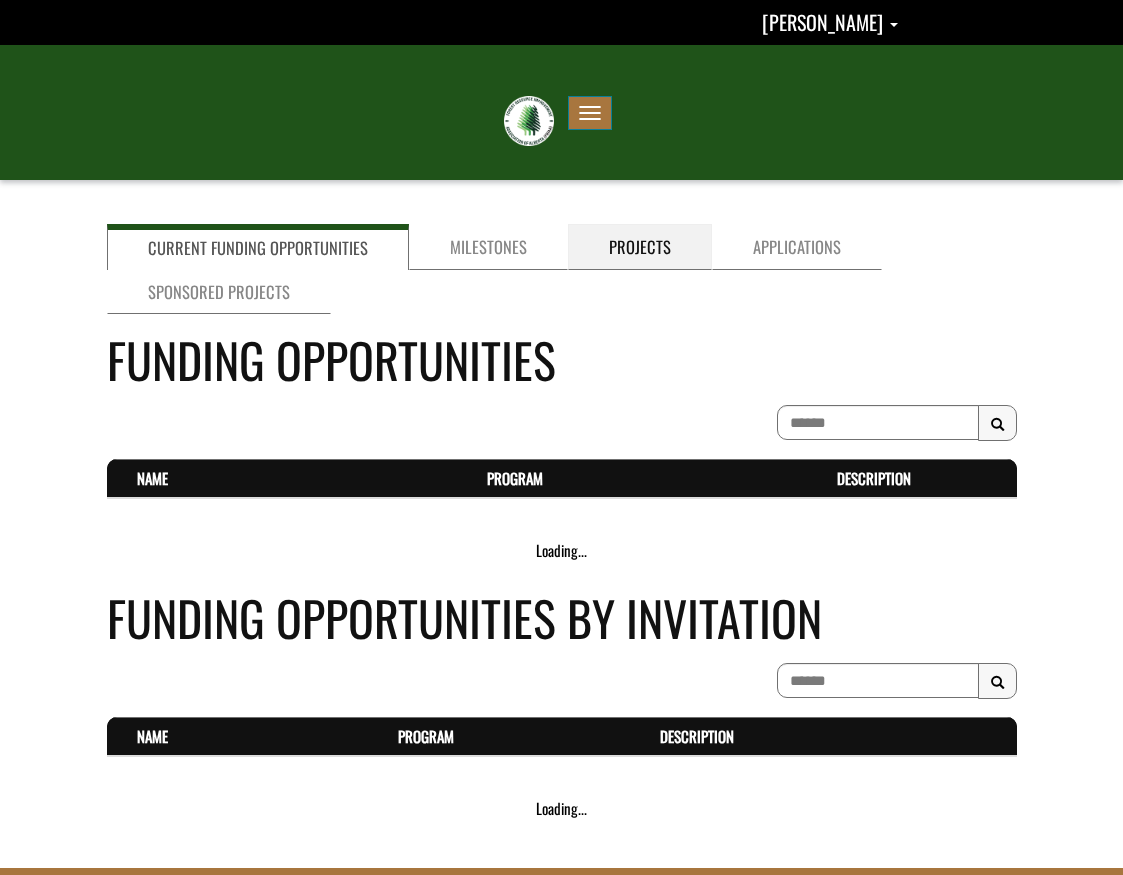 scroll, scrollTop: 0, scrollLeft: 0, axis: both 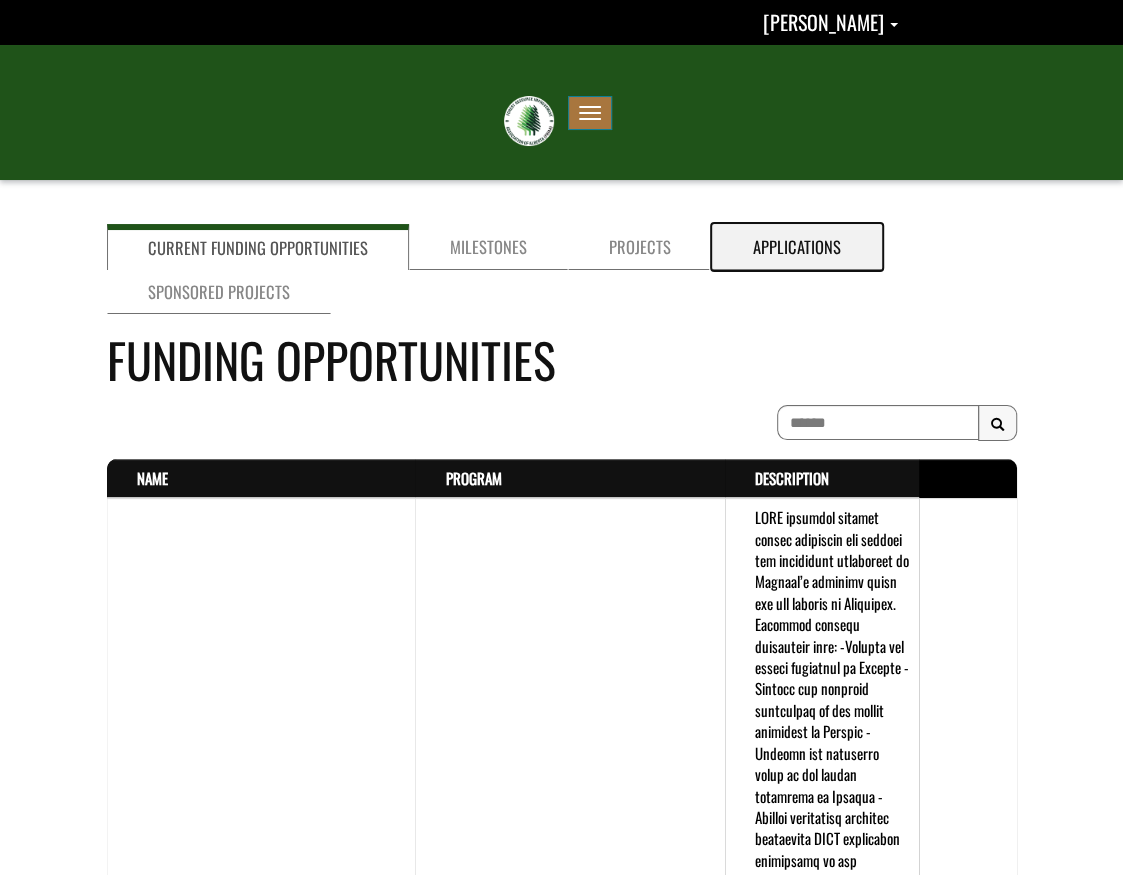 click on "Applications" at bounding box center [797, 247] 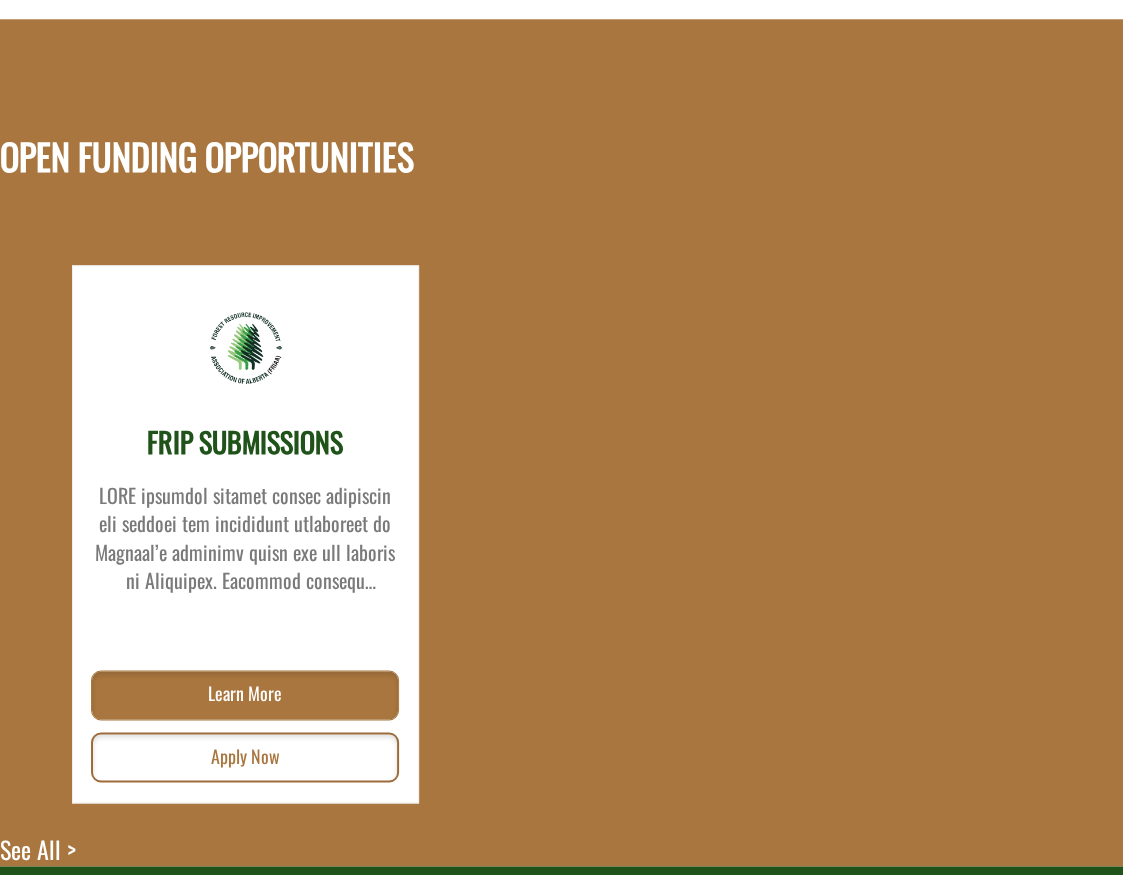 scroll, scrollTop: 1272, scrollLeft: 0, axis: vertical 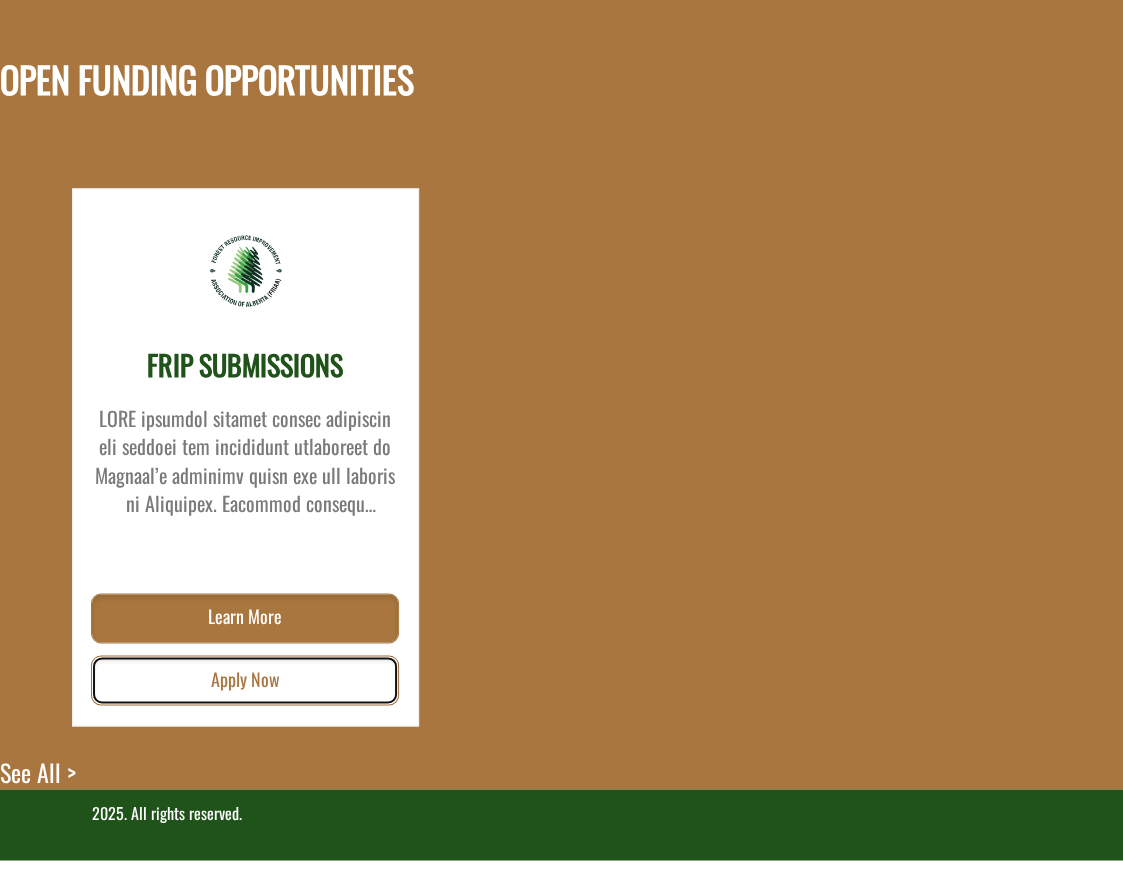 click on "Apply Now" at bounding box center (245, 680) 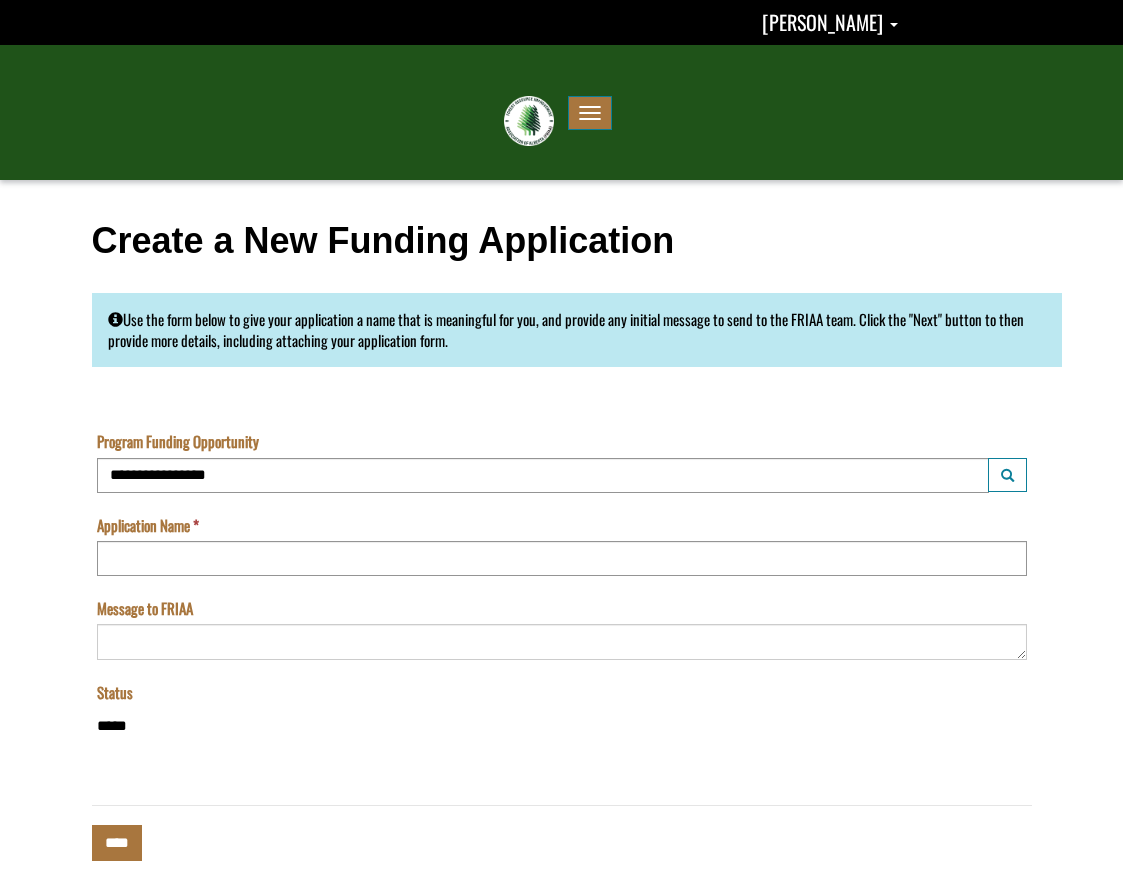 scroll, scrollTop: 0, scrollLeft: 0, axis: both 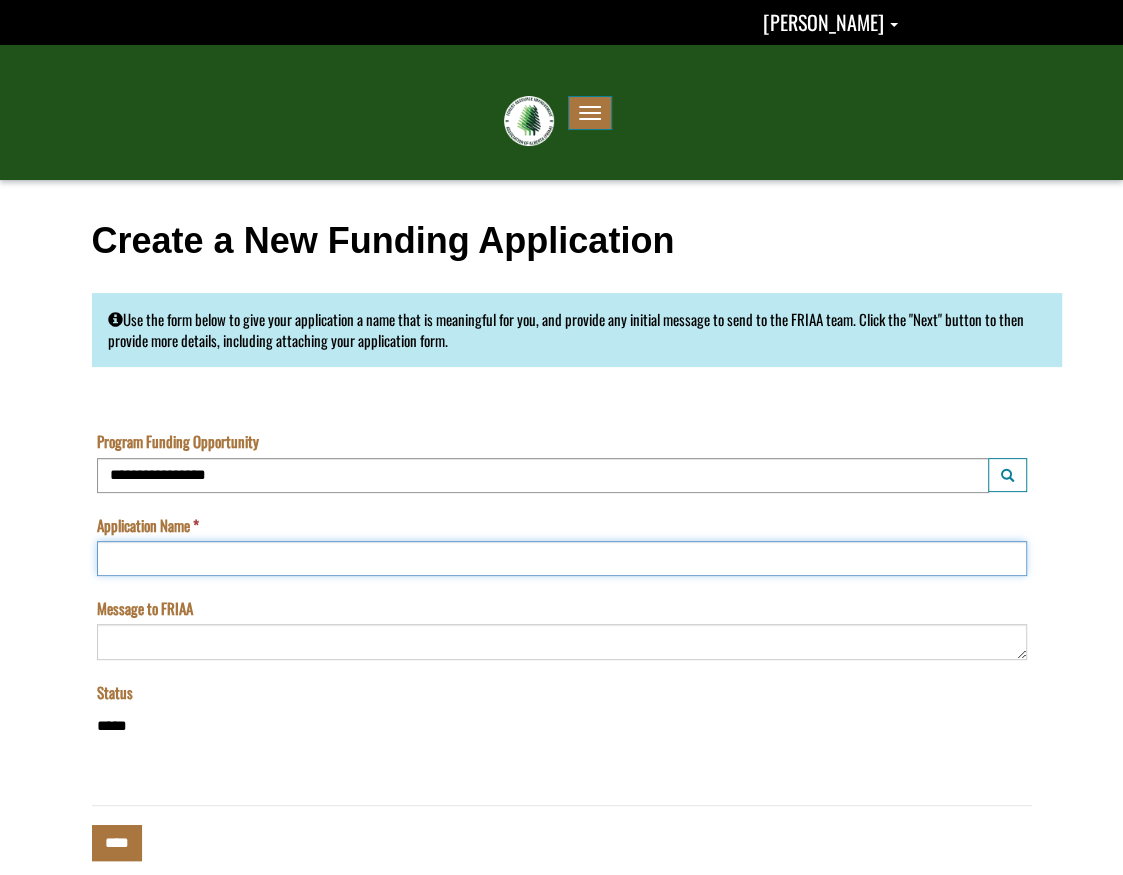 click on "Application Name" at bounding box center (562, 558) 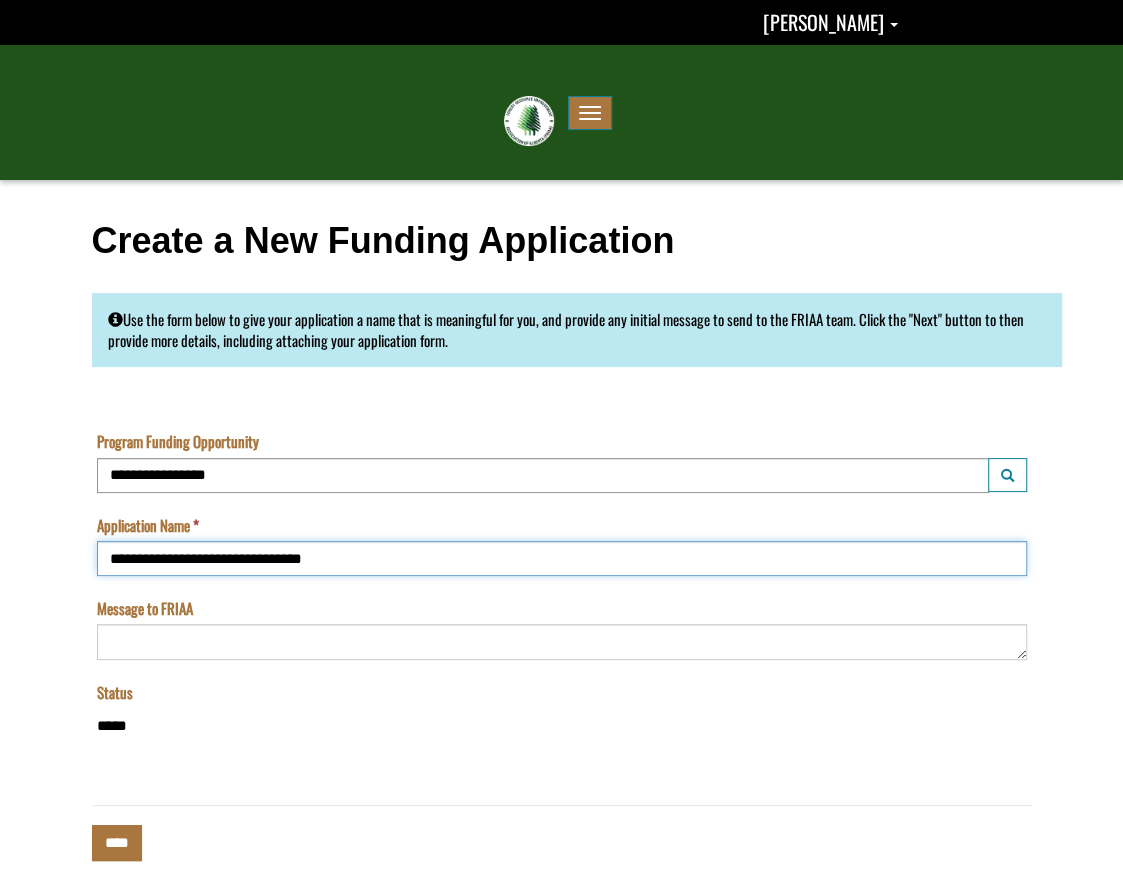 type on "**********" 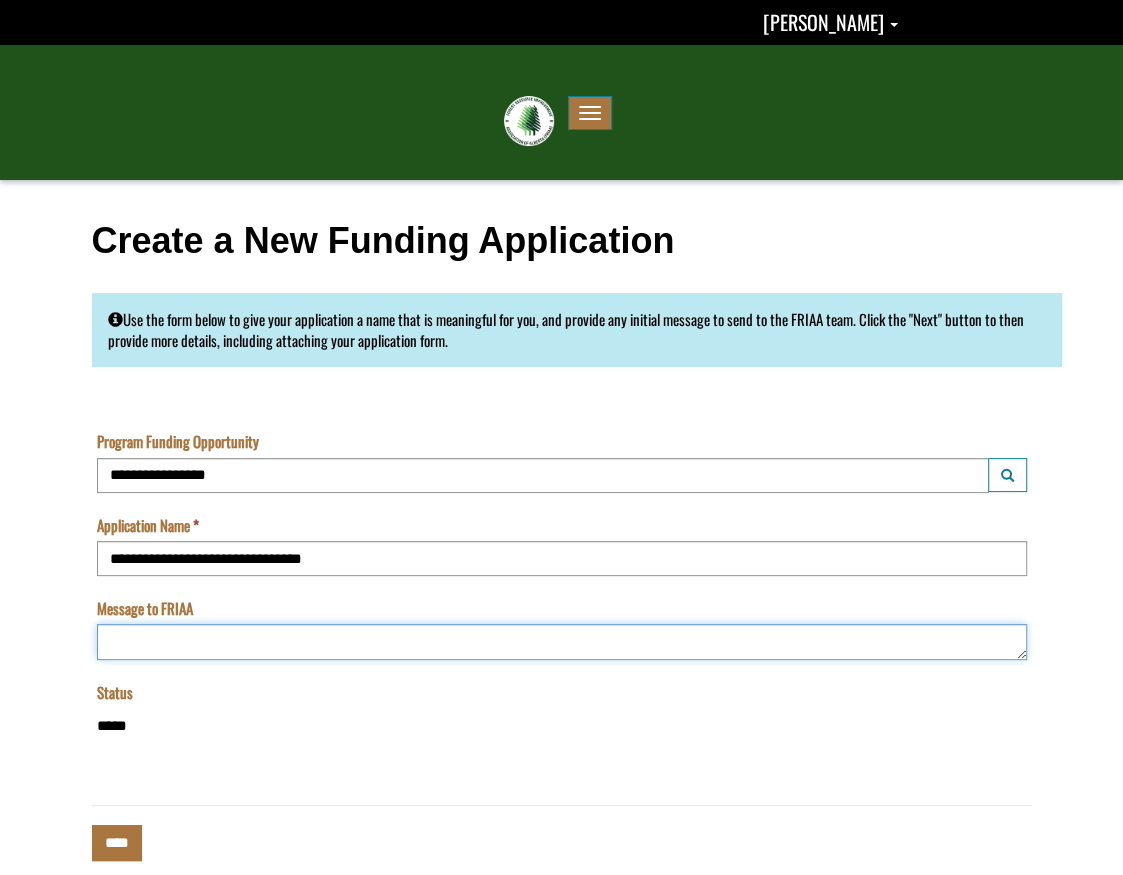 click on "Message to FRIAA" at bounding box center (562, 641) 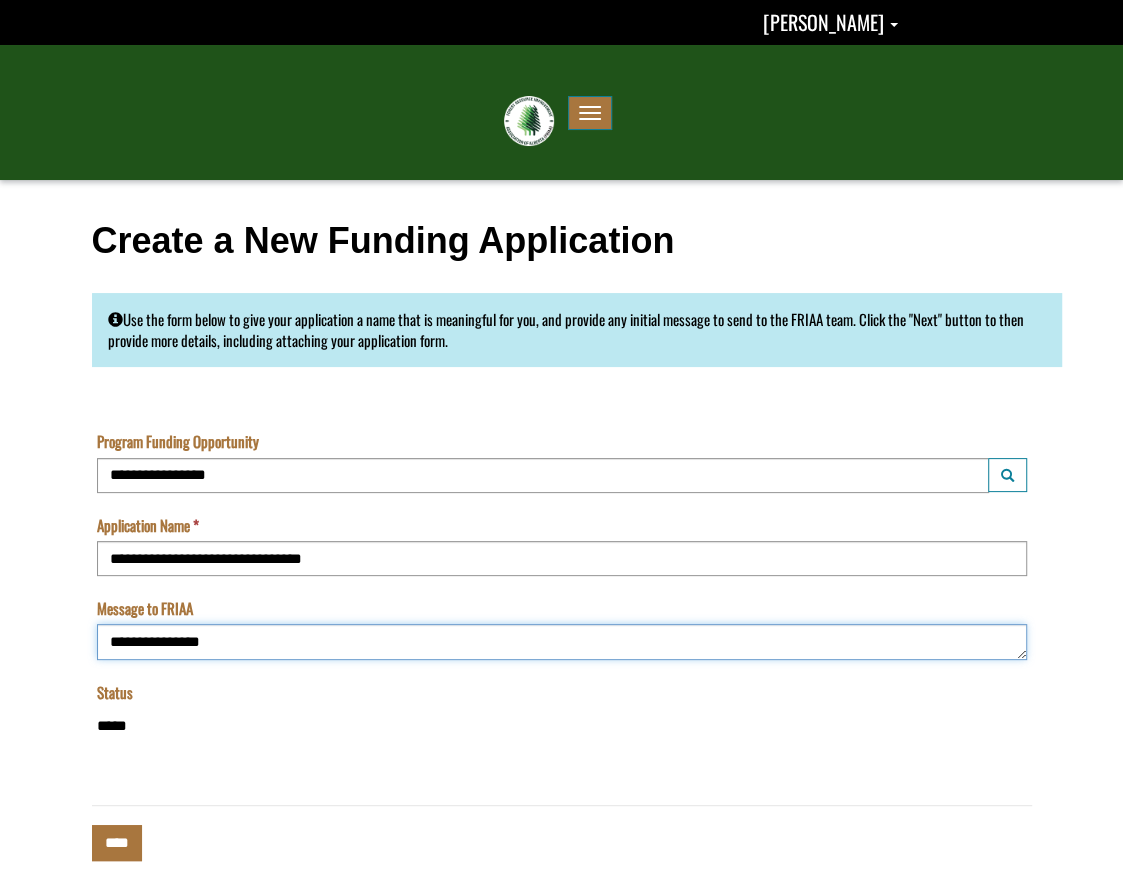 type on "**********" 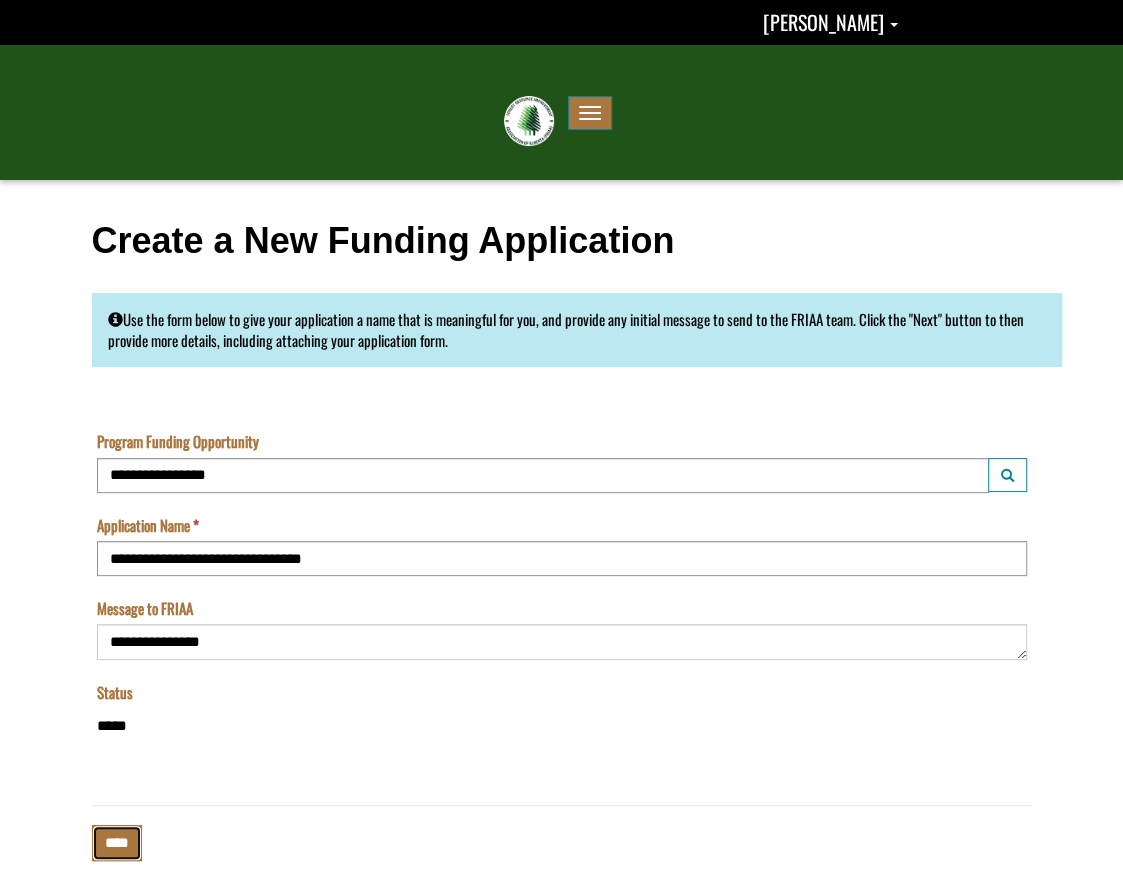 click on "****" at bounding box center (117, 842) 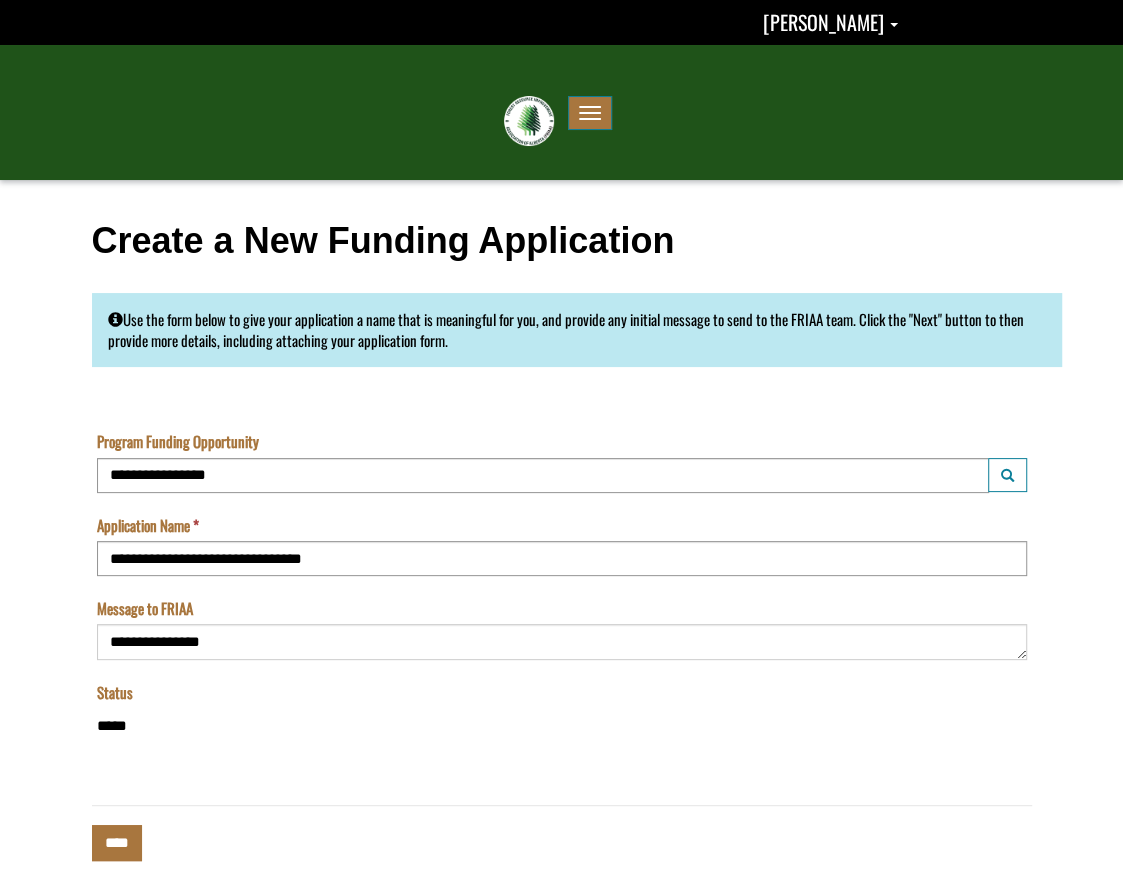 type on "**********" 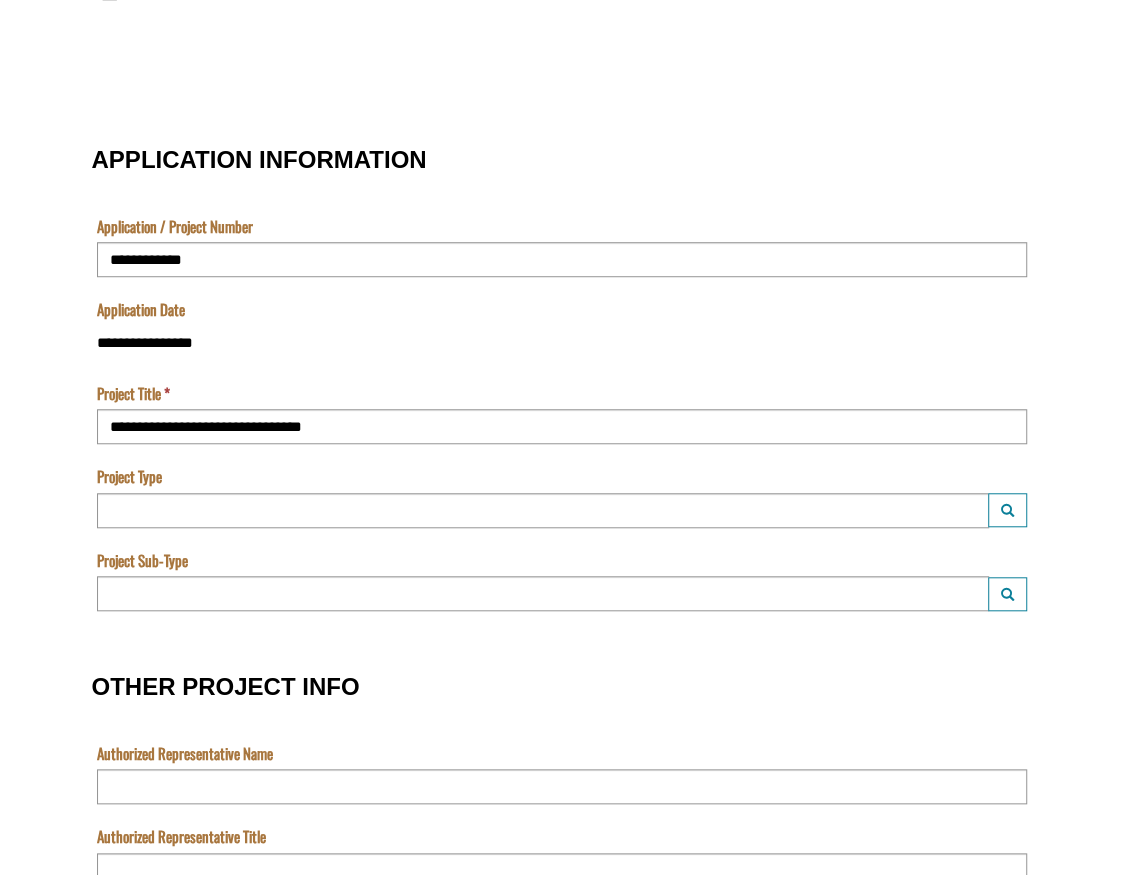 scroll, scrollTop: 818, scrollLeft: 0, axis: vertical 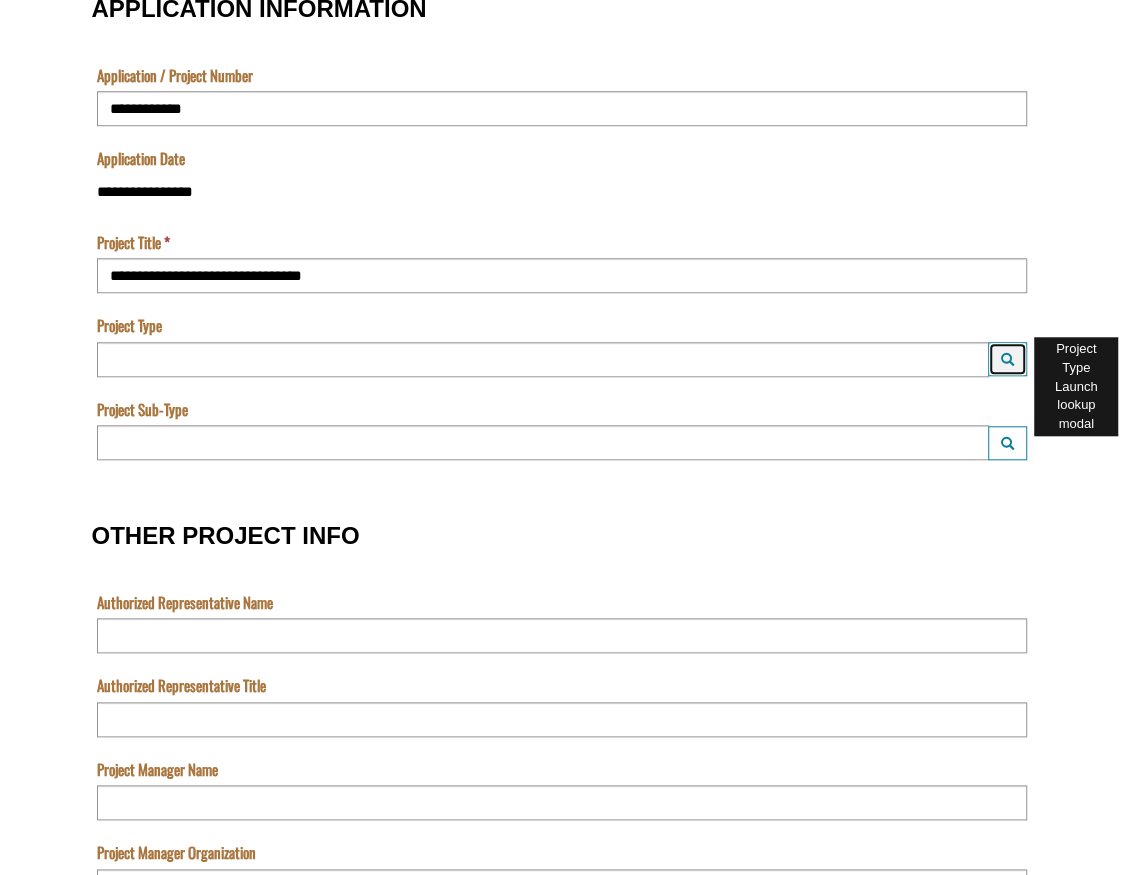 click on "Launch lookup modal" at bounding box center (1007, 359) 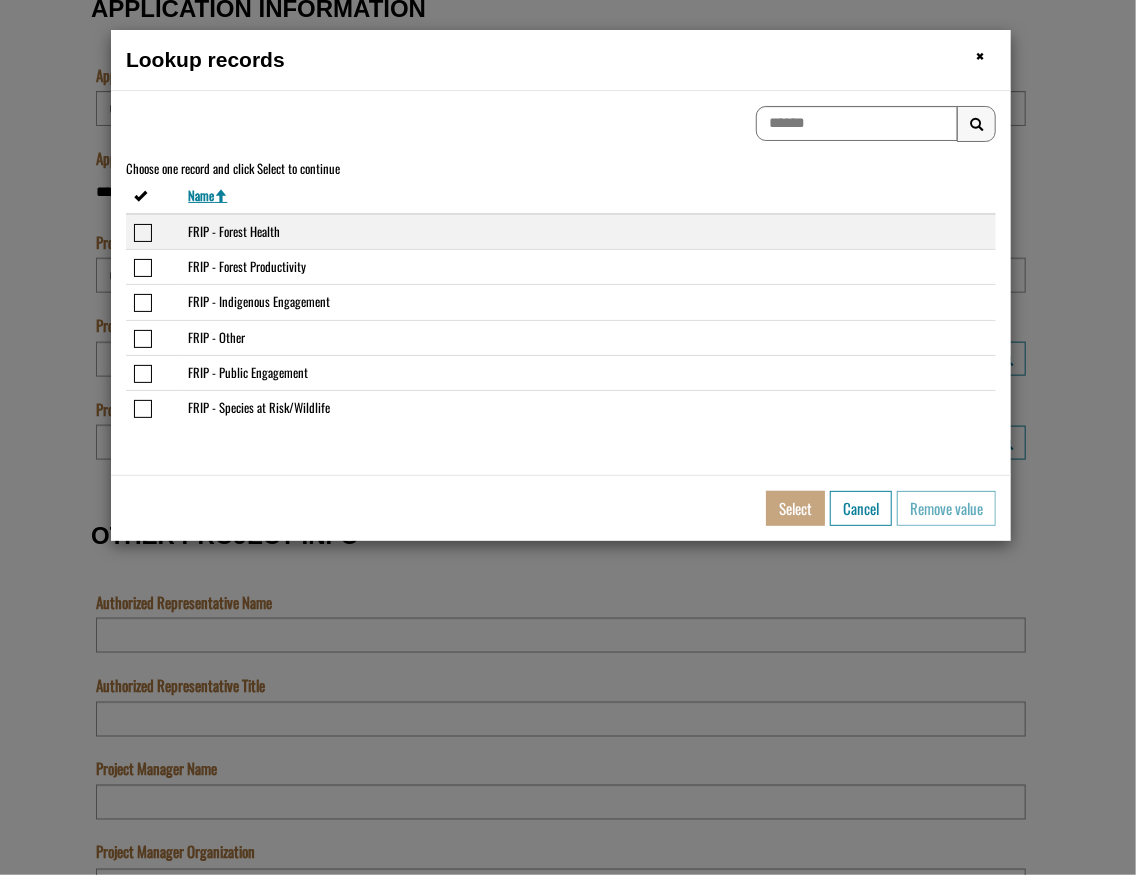 click at bounding box center (143, 233) 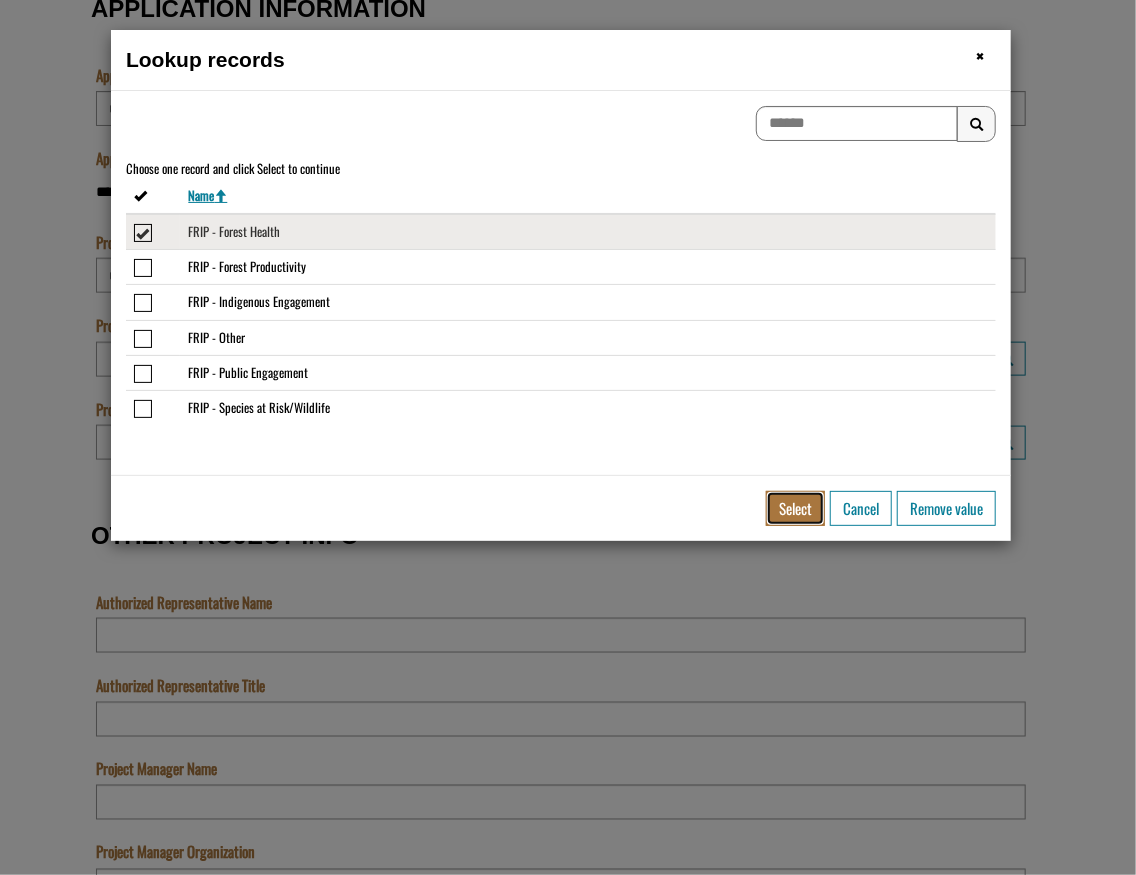 click on "Select" at bounding box center (795, 508) 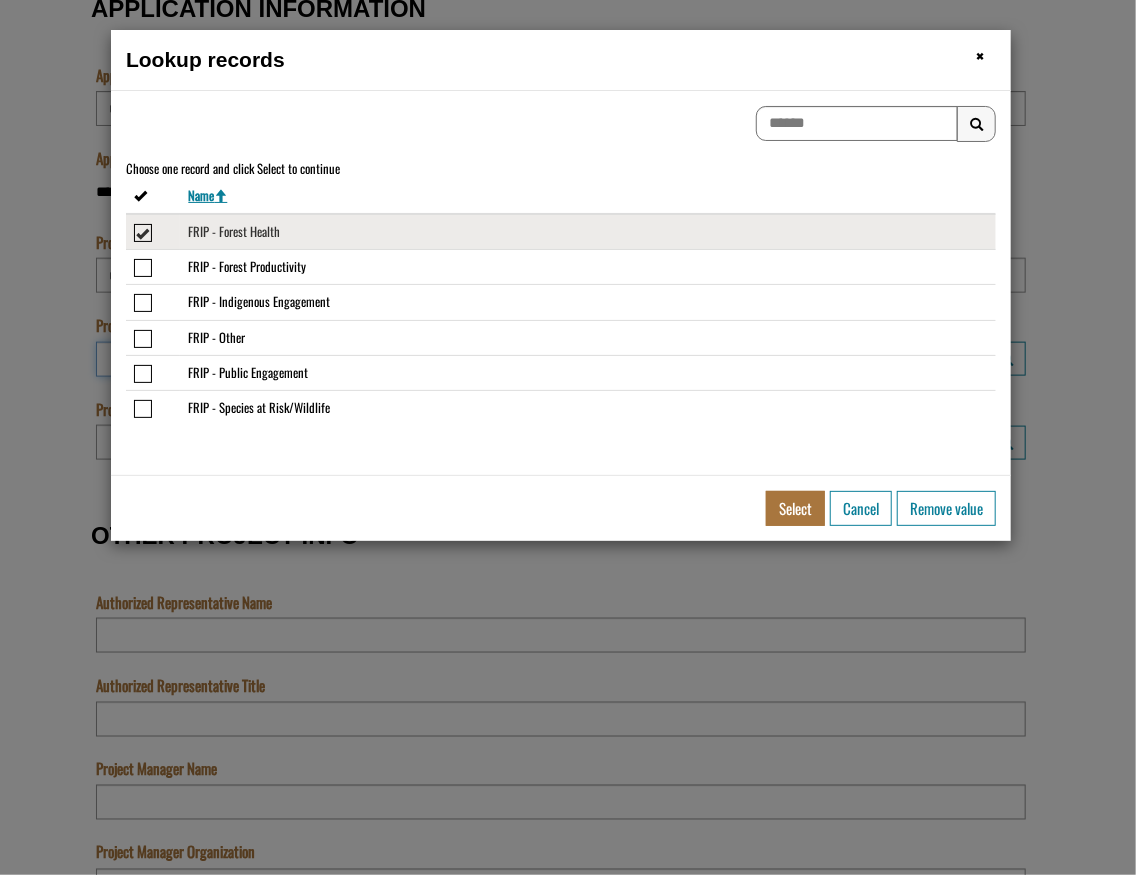 type on "**********" 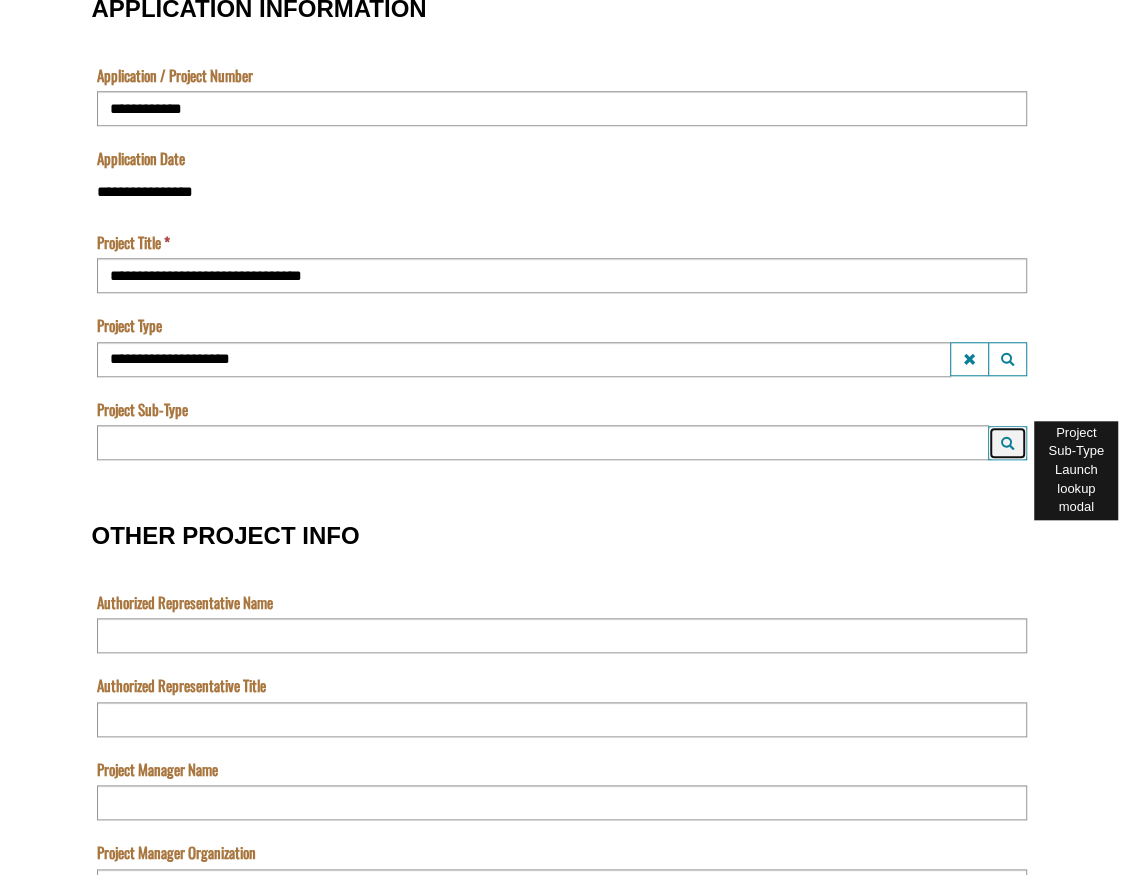 click at bounding box center [1007, 443] 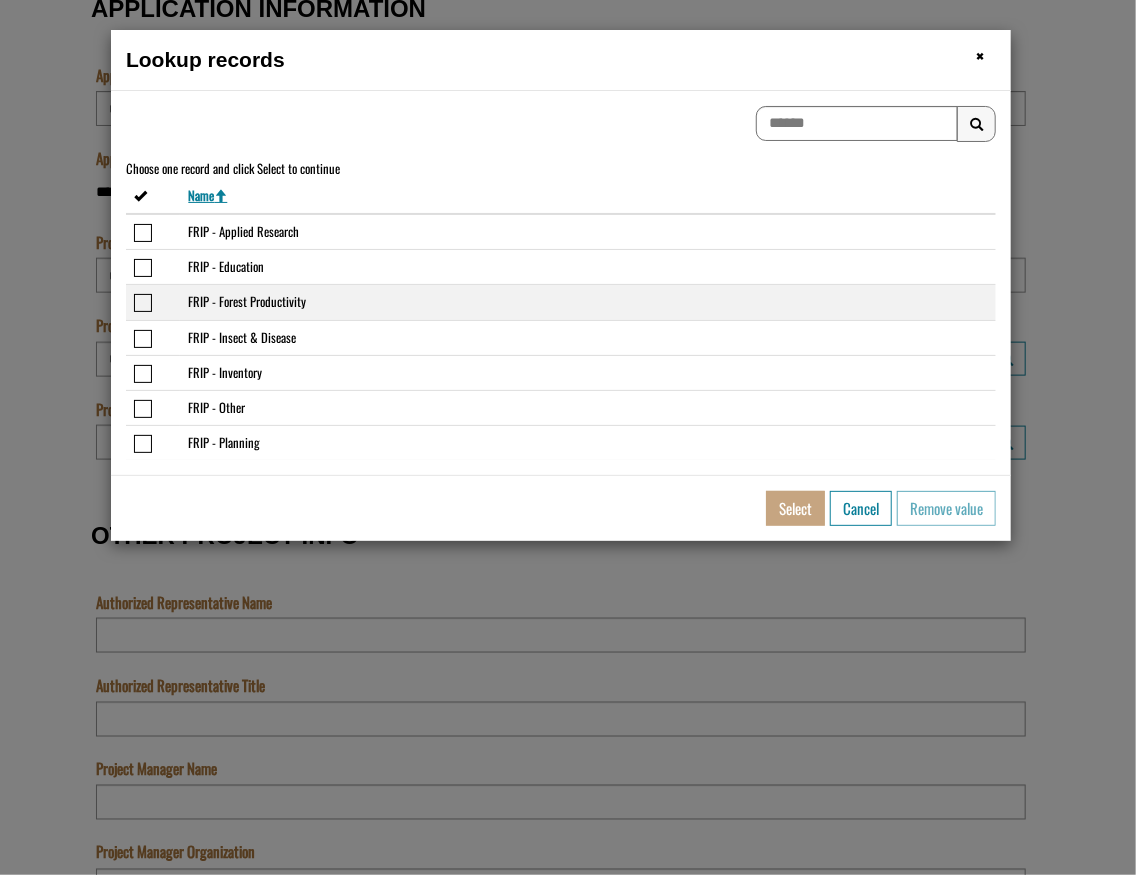 click on "FRIP - Forest Productivity" at bounding box center (588, 302) 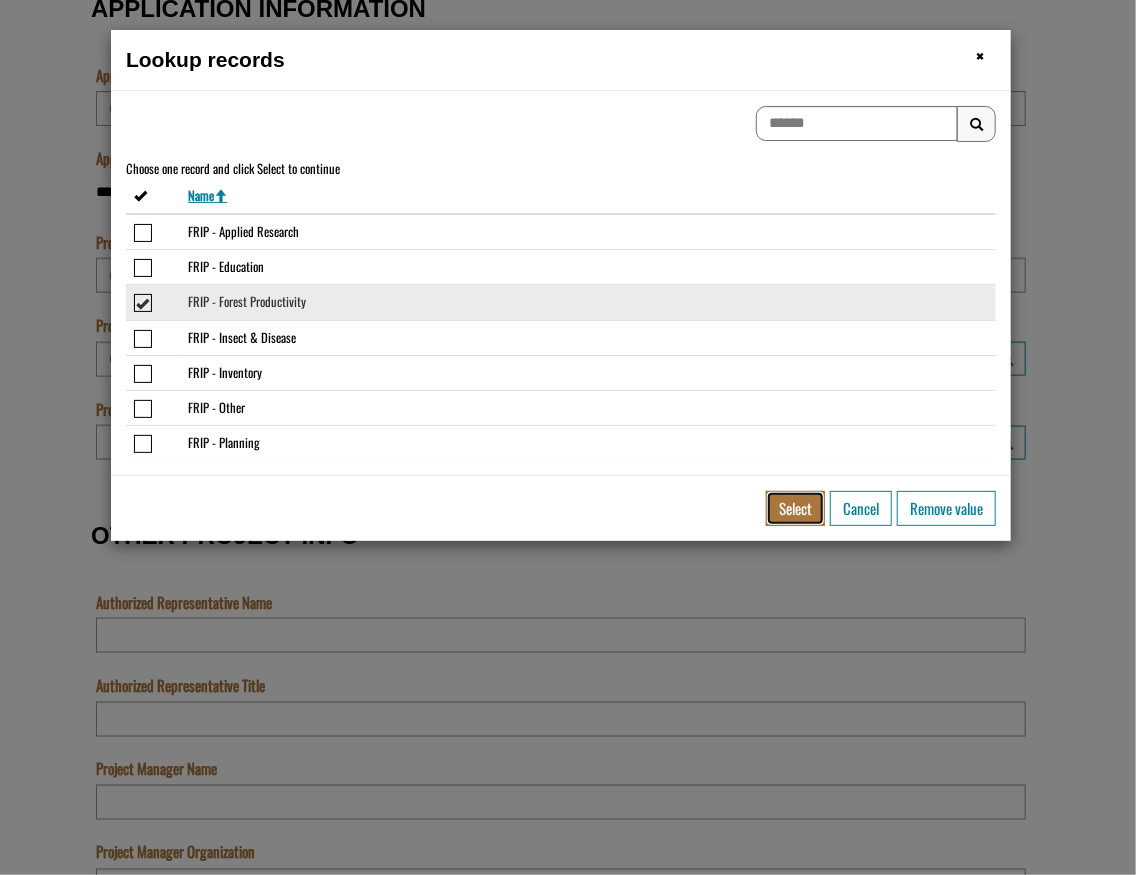 click on "Select" at bounding box center [795, 508] 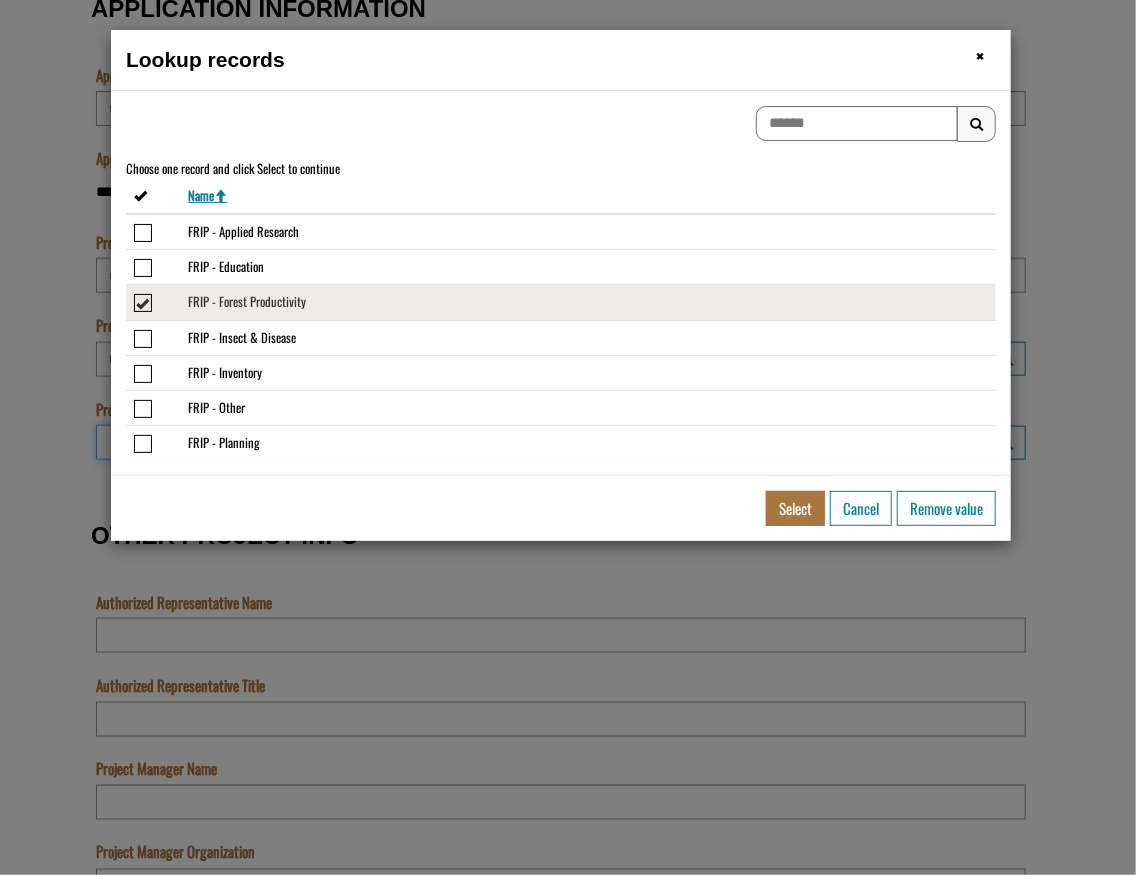 type on "**********" 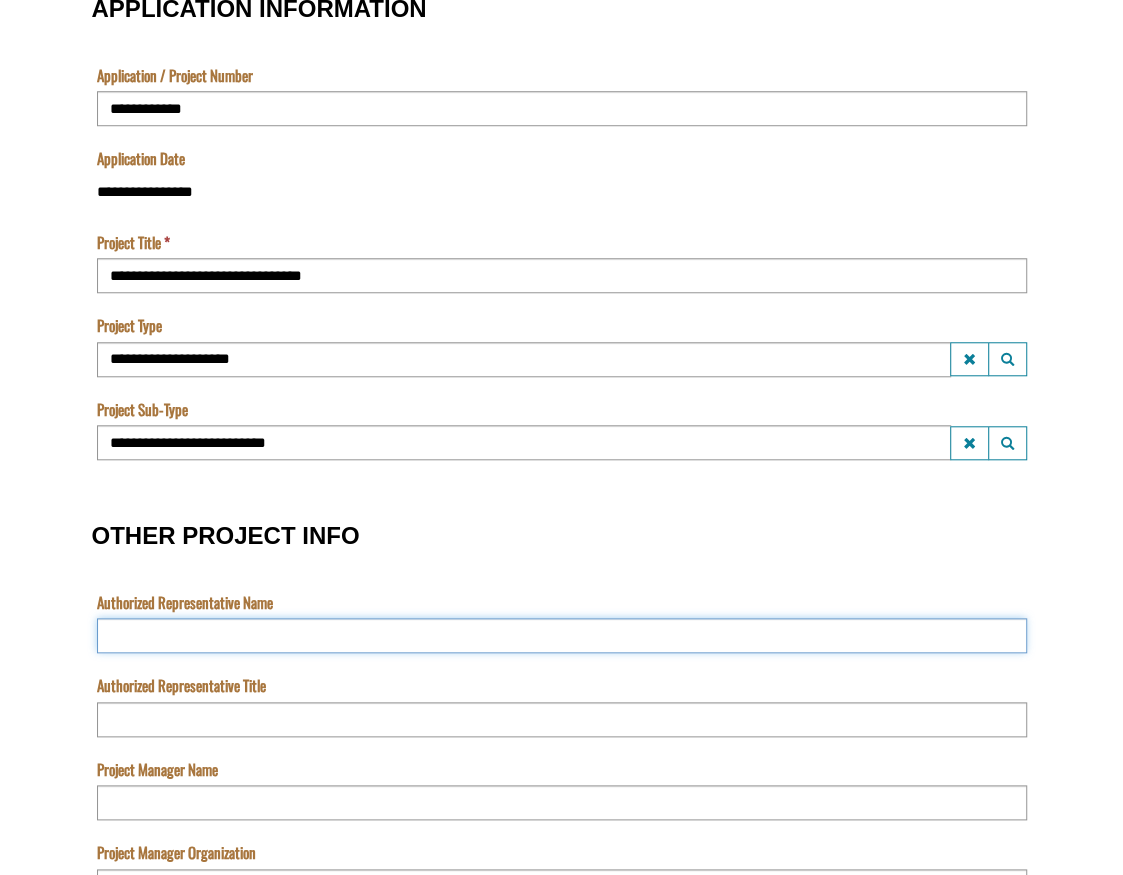 drag, startPoint x: 172, startPoint y: 637, endPoint x: 186, endPoint y: 628, distance: 16.643316 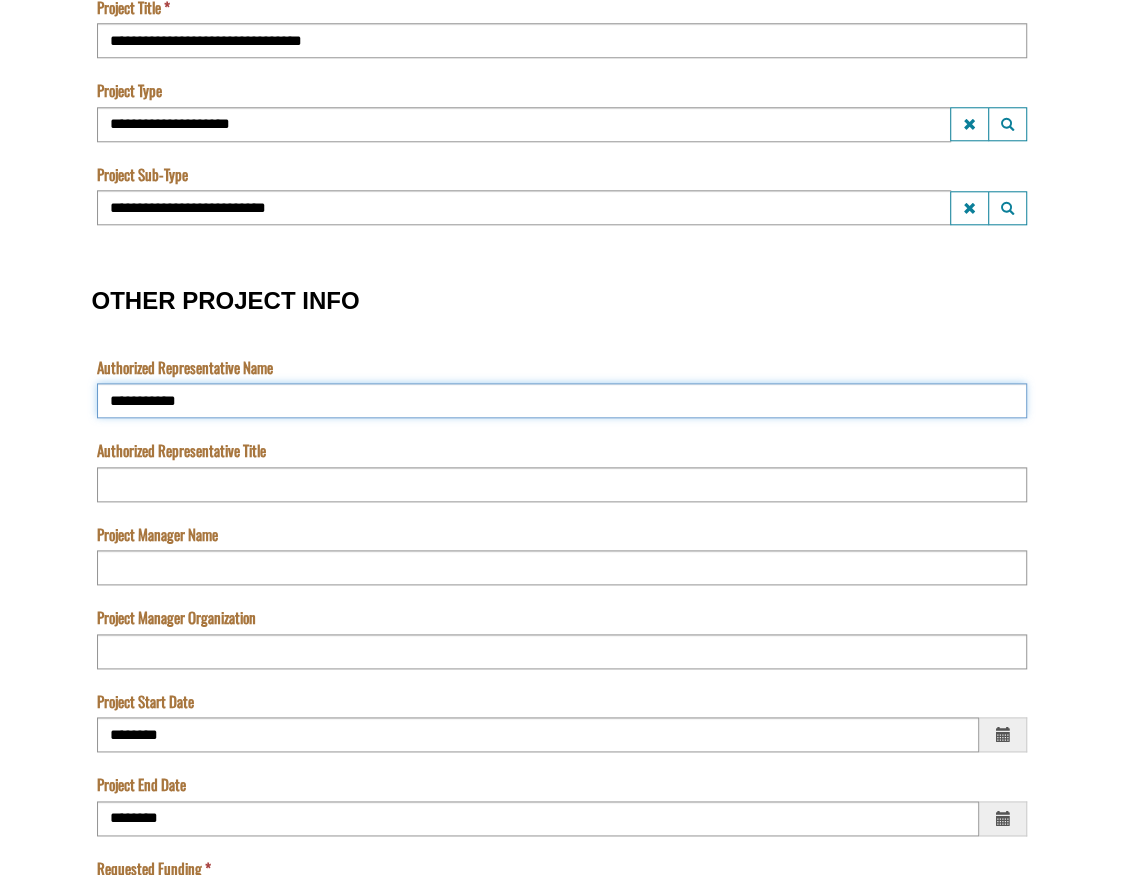 scroll, scrollTop: 1090, scrollLeft: 0, axis: vertical 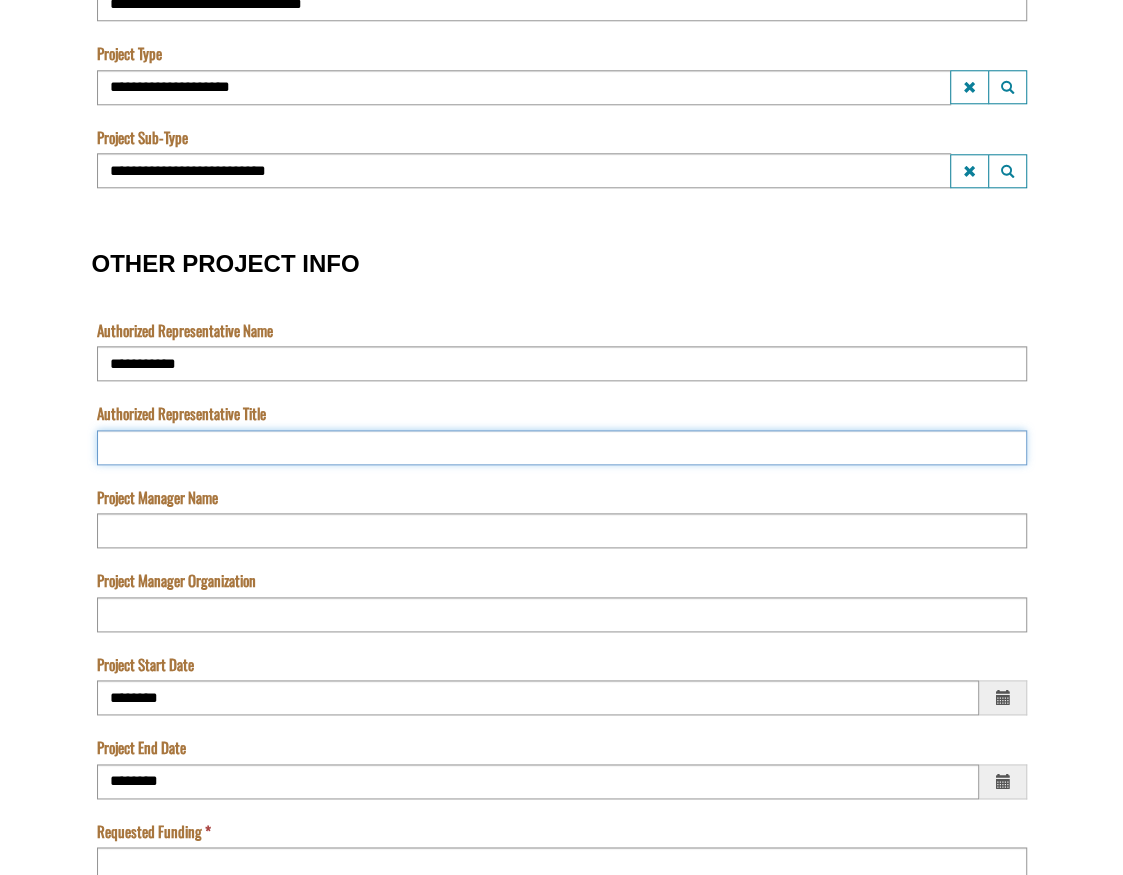 click on "Authorized Representative Title" at bounding box center (562, 447) 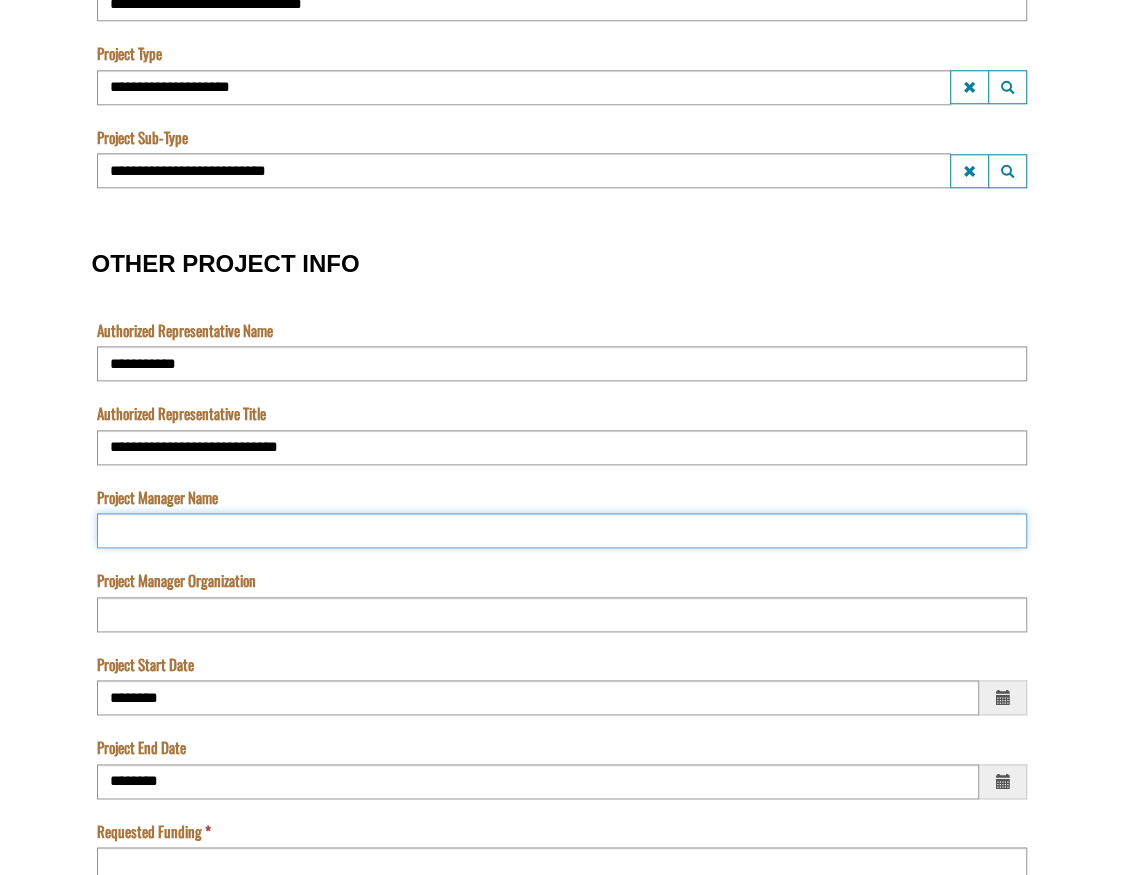 click on "Project Manager Name" at bounding box center (562, 530) 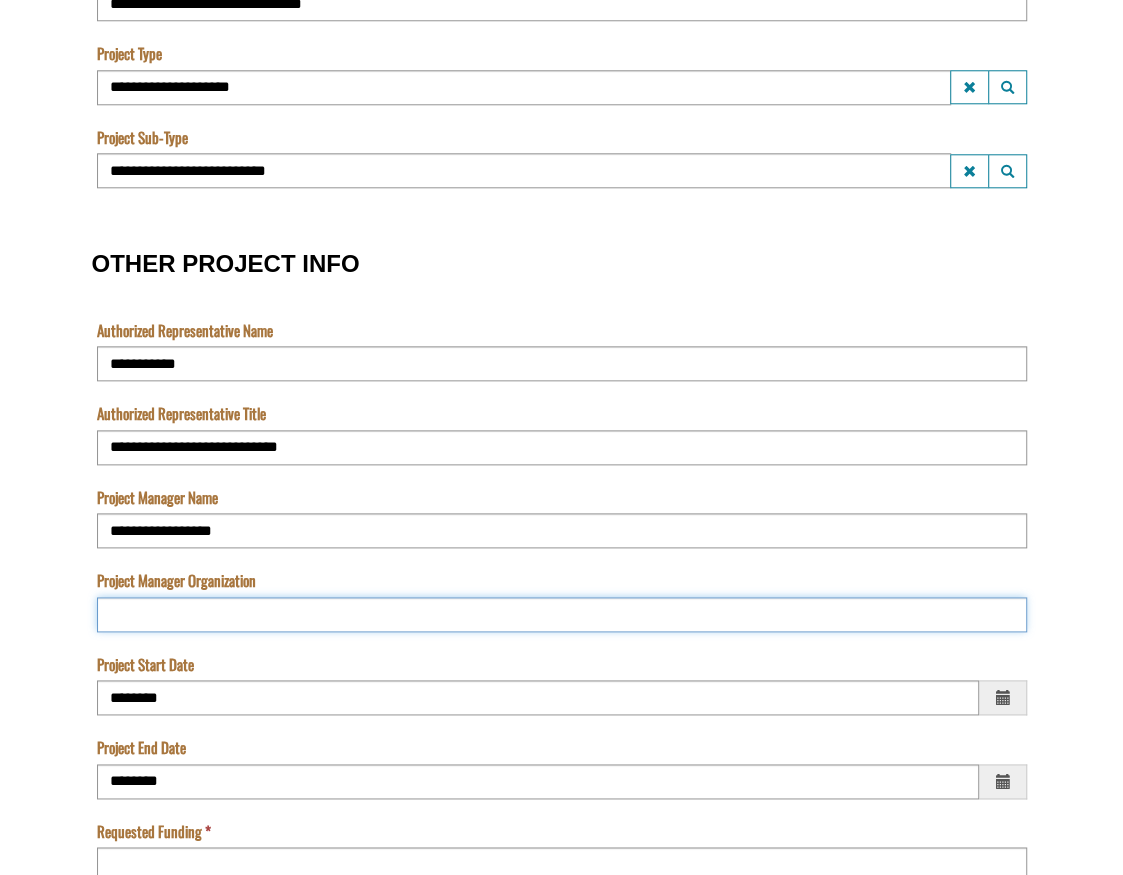 click on "Project Manager Organization" at bounding box center (562, 614) 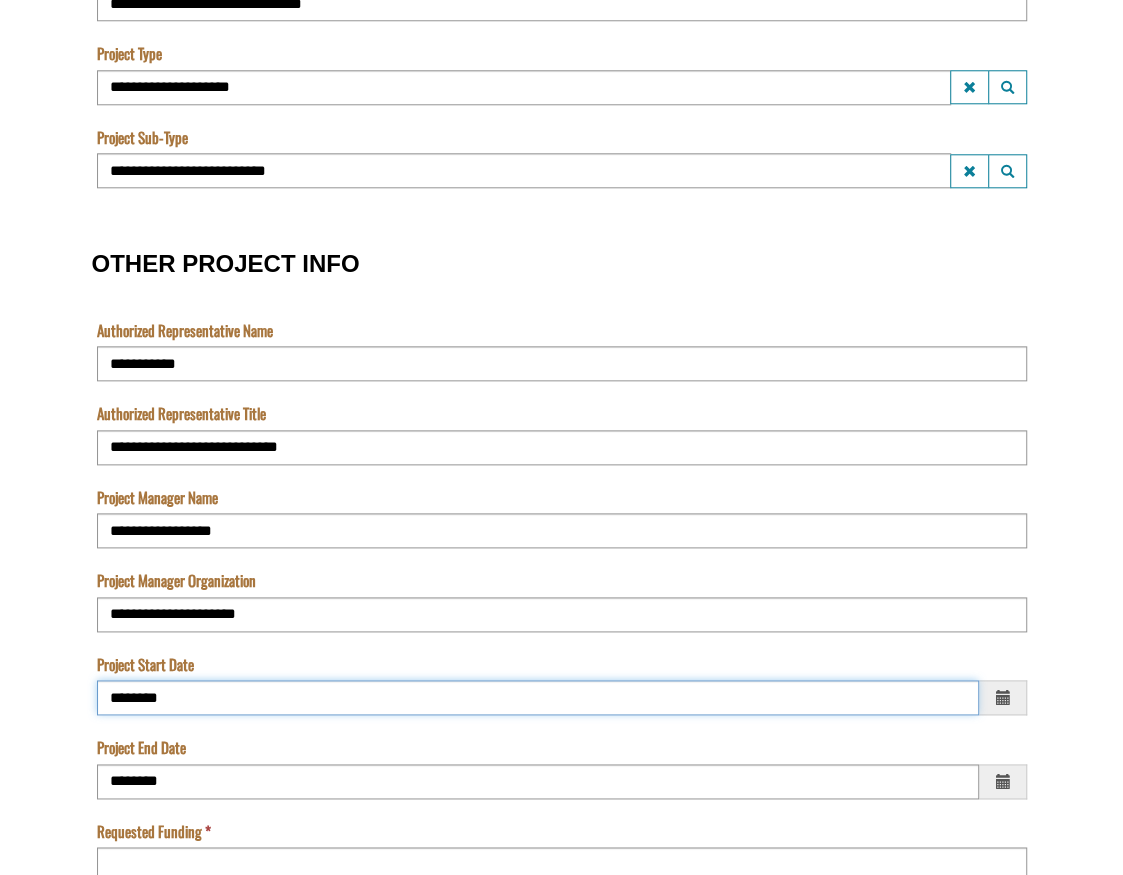 type on "*********" 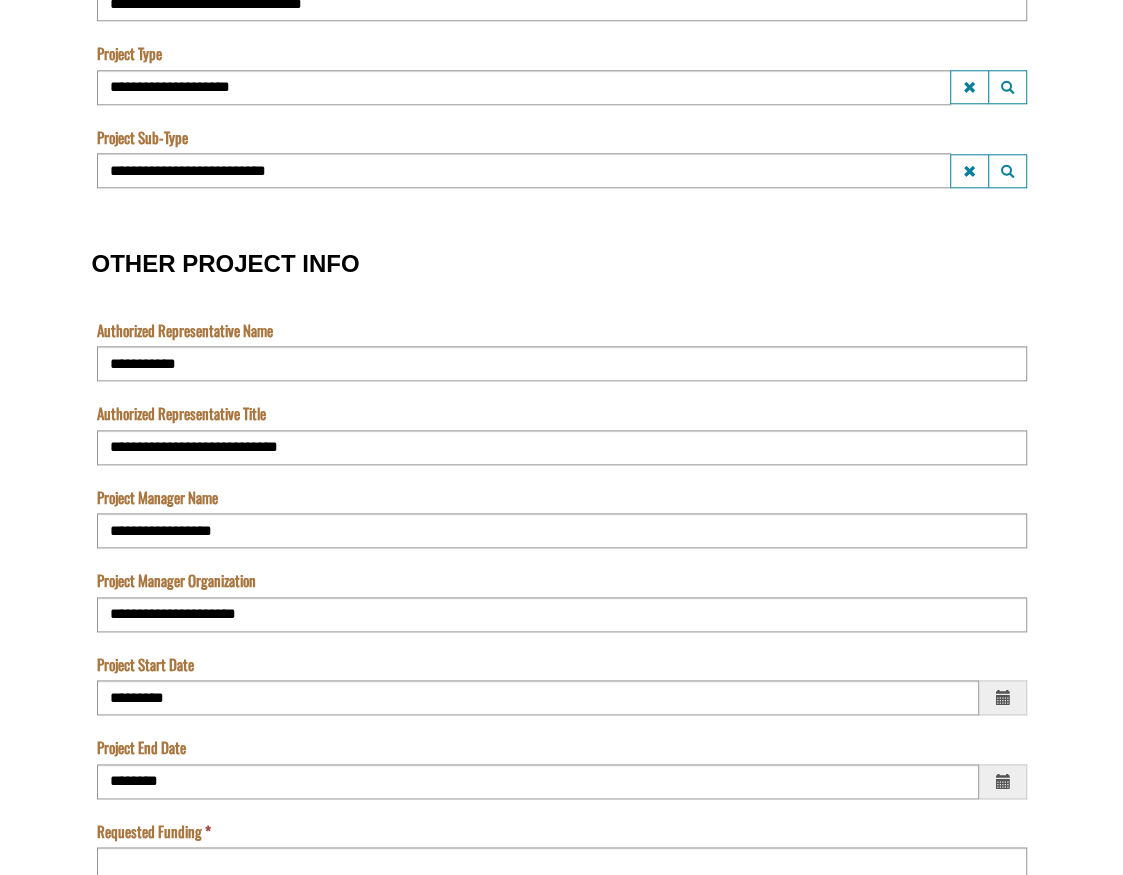 type on "*********" 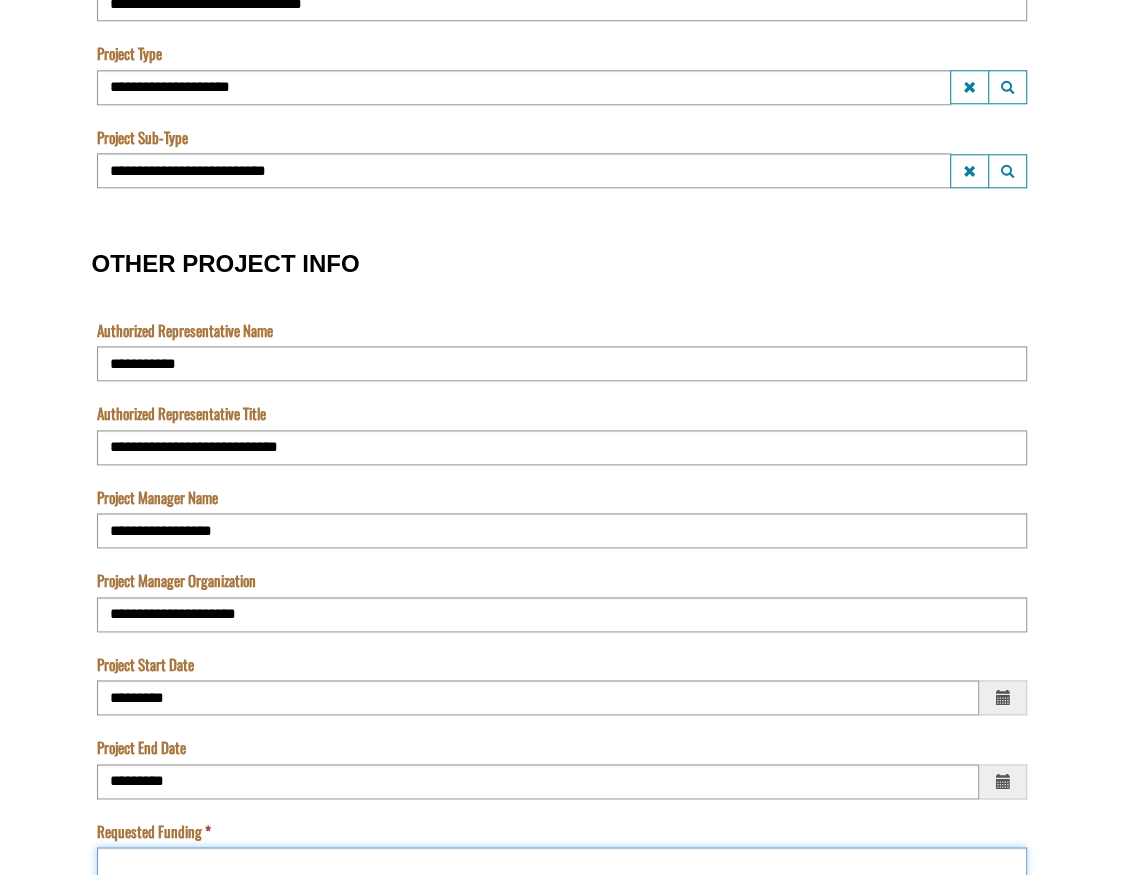 type on "*******" 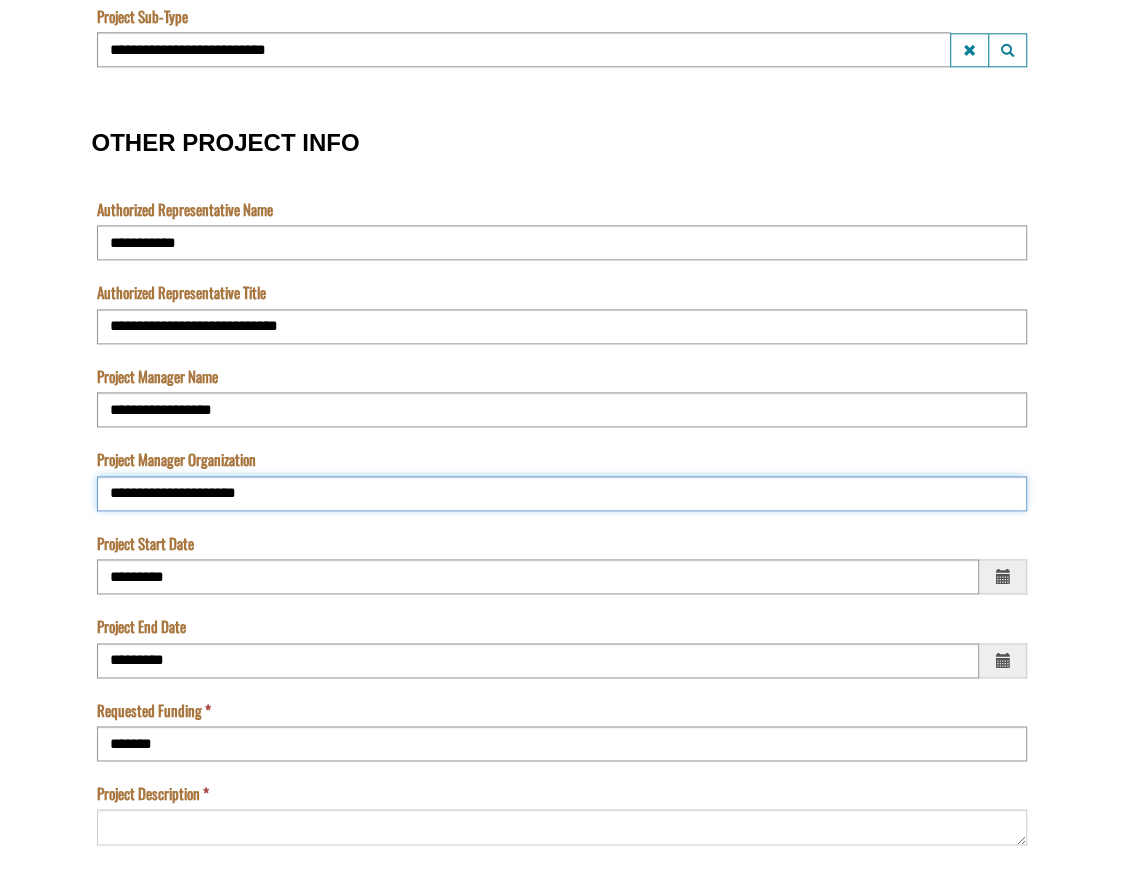scroll, scrollTop: 1454, scrollLeft: 0, axis: vertical 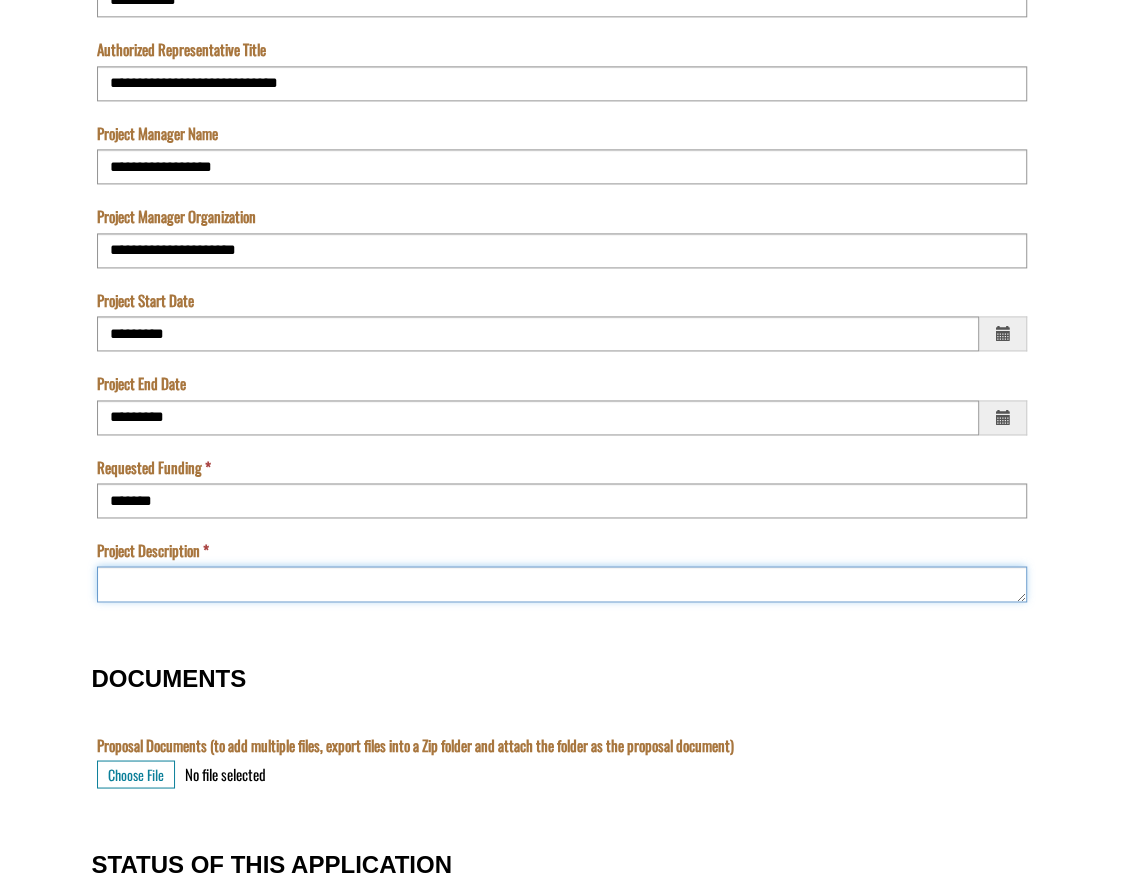 click on "Project Description" at bounding box center [562, 583] 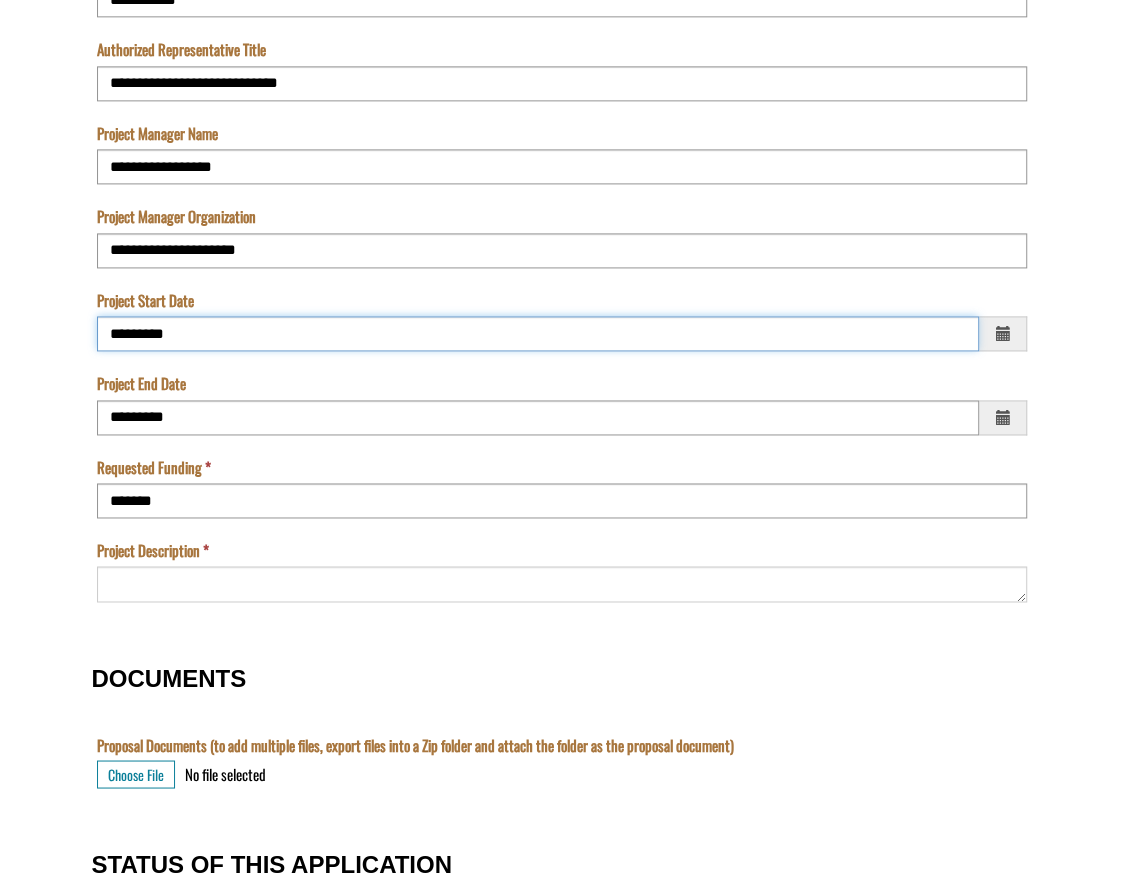 click on "*********" at bounding box center (538, 333) 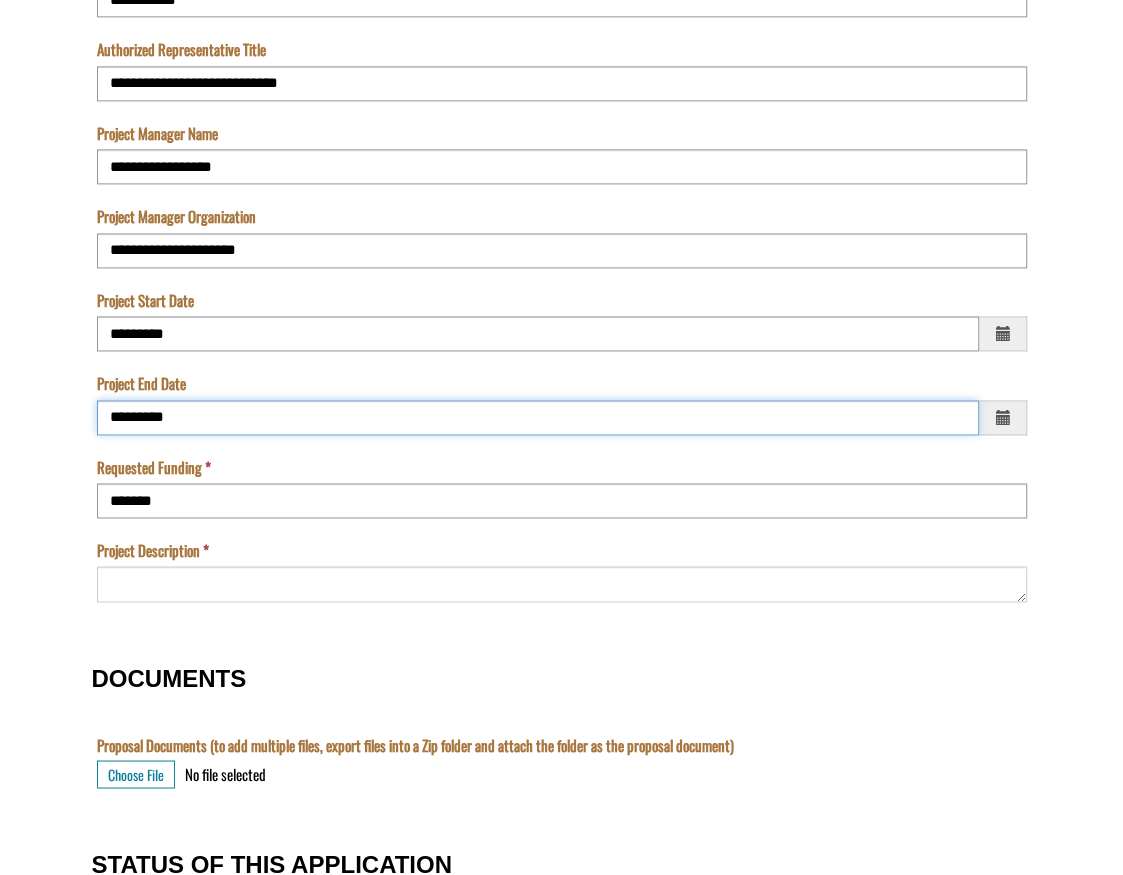 type on "********" 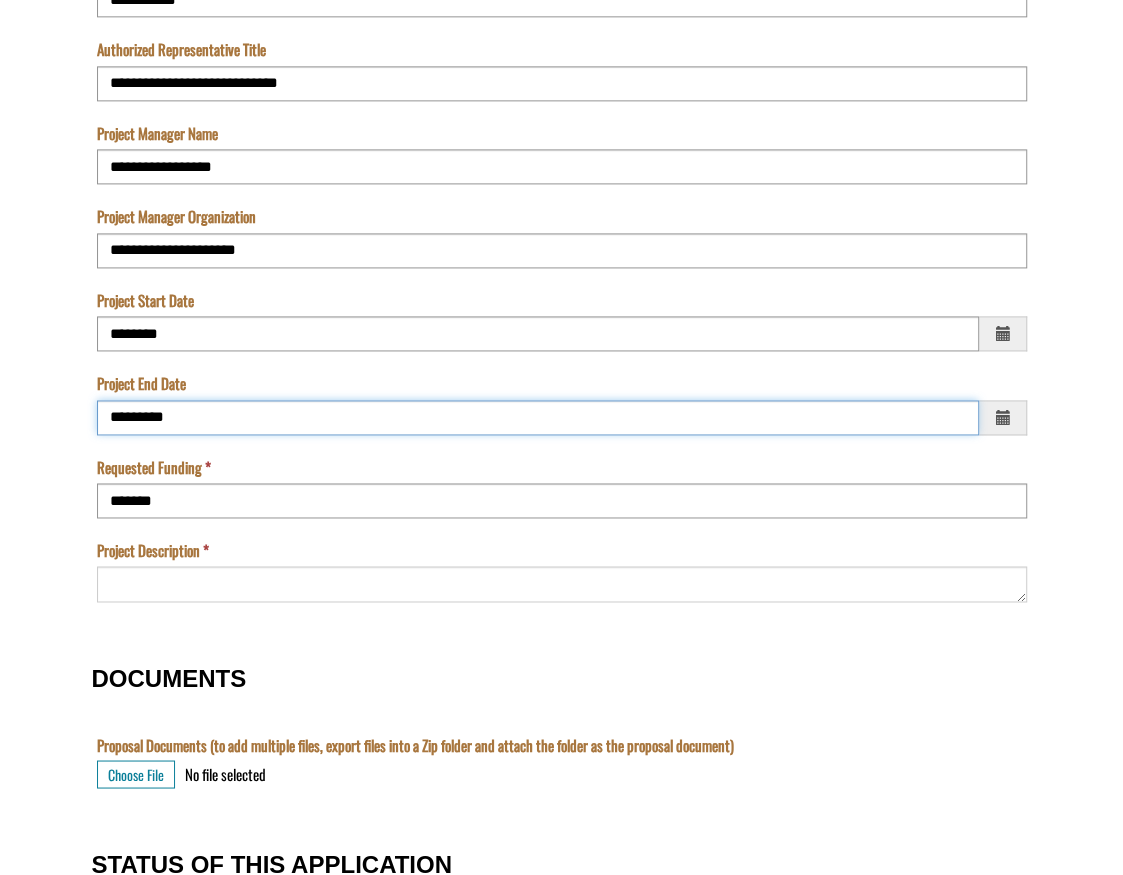 drag, startPoint x: 209, startPoint y: 417, endPoint x: 79, endPoint y: 400, distance: 131.10683 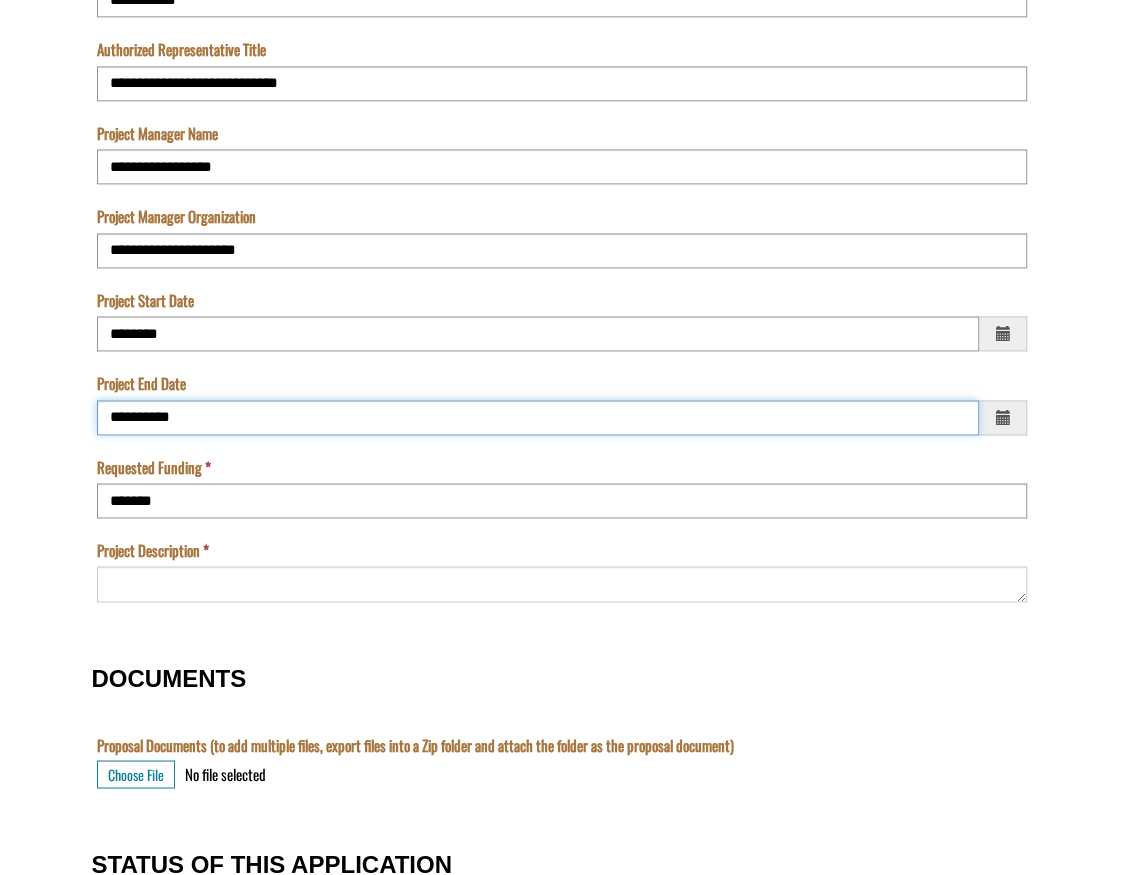 type on "**********" 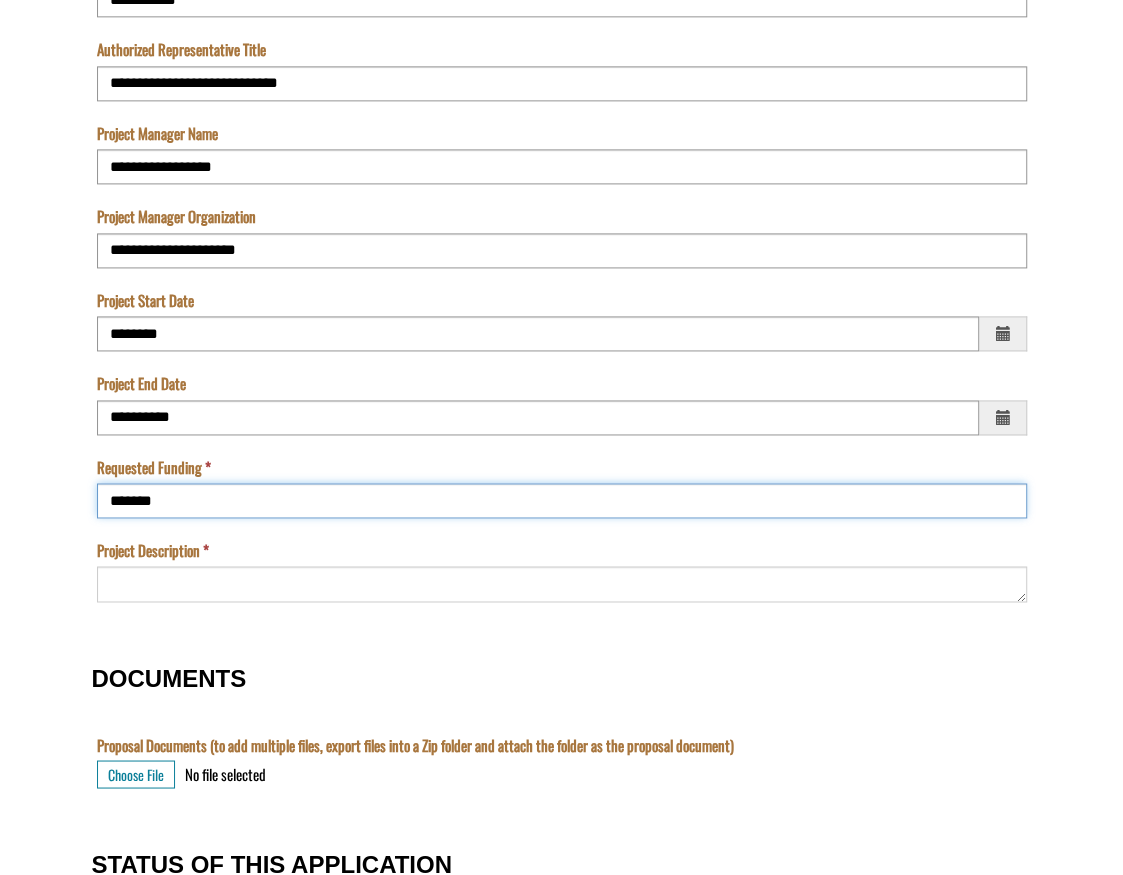 drag, startPoint x: 267, startPoint y: 512, endPoint x: 54, endPoint y: 501, distance: 213.28384 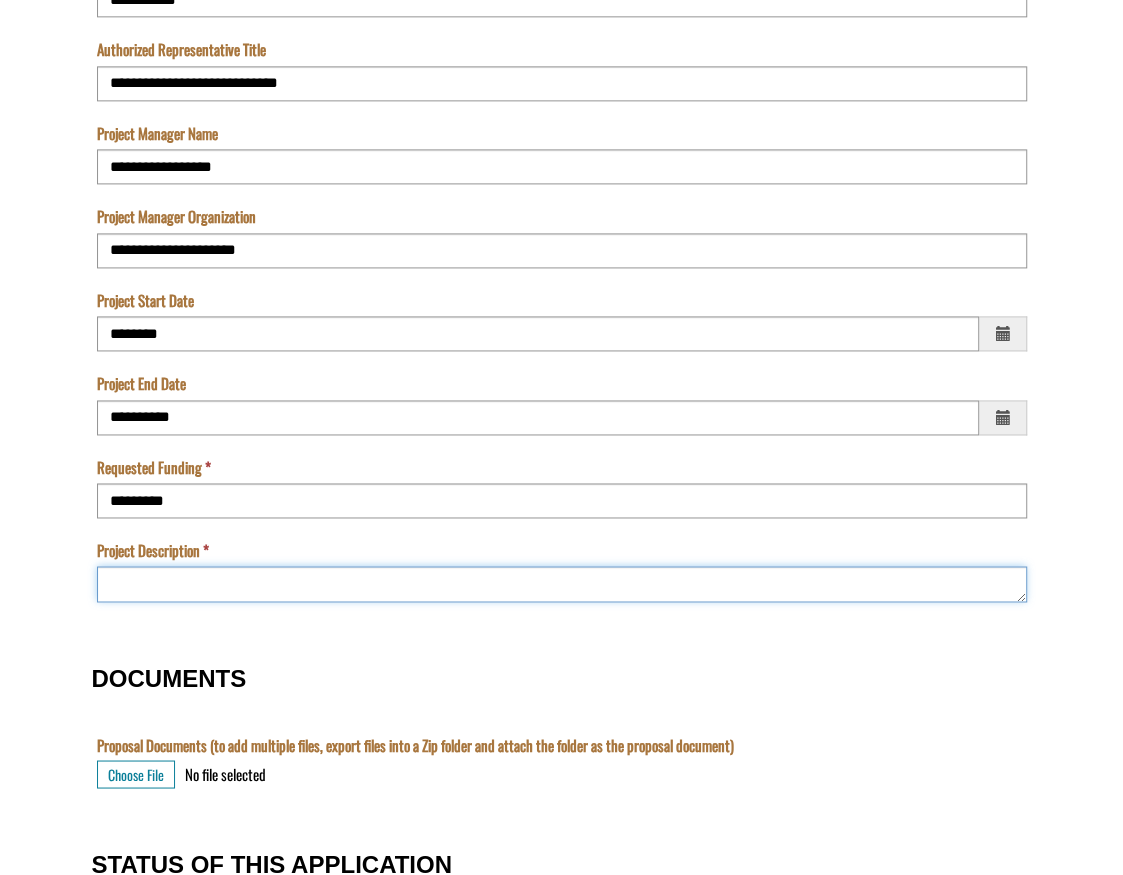 click on "Project Description" at bounding box center [562, 583] 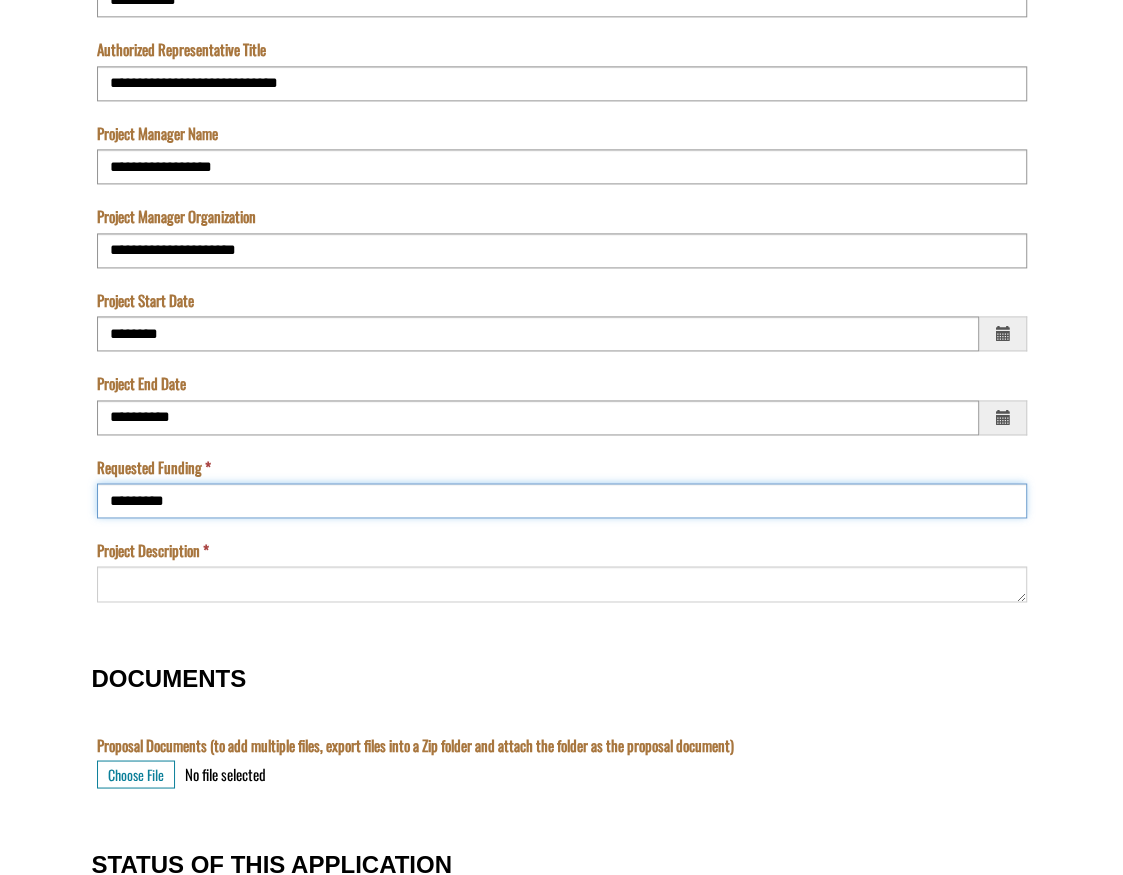 click on "*********" at bounding box center (562, 500) 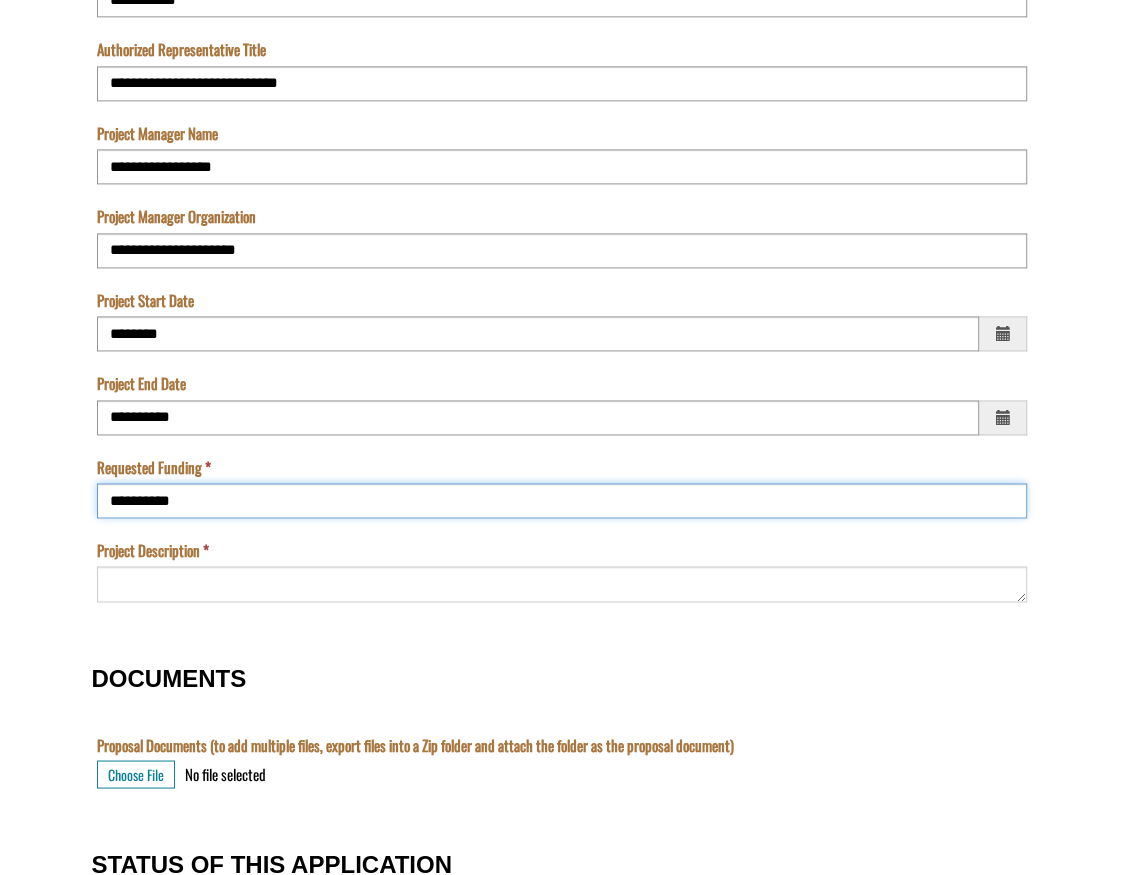 type on "**********" 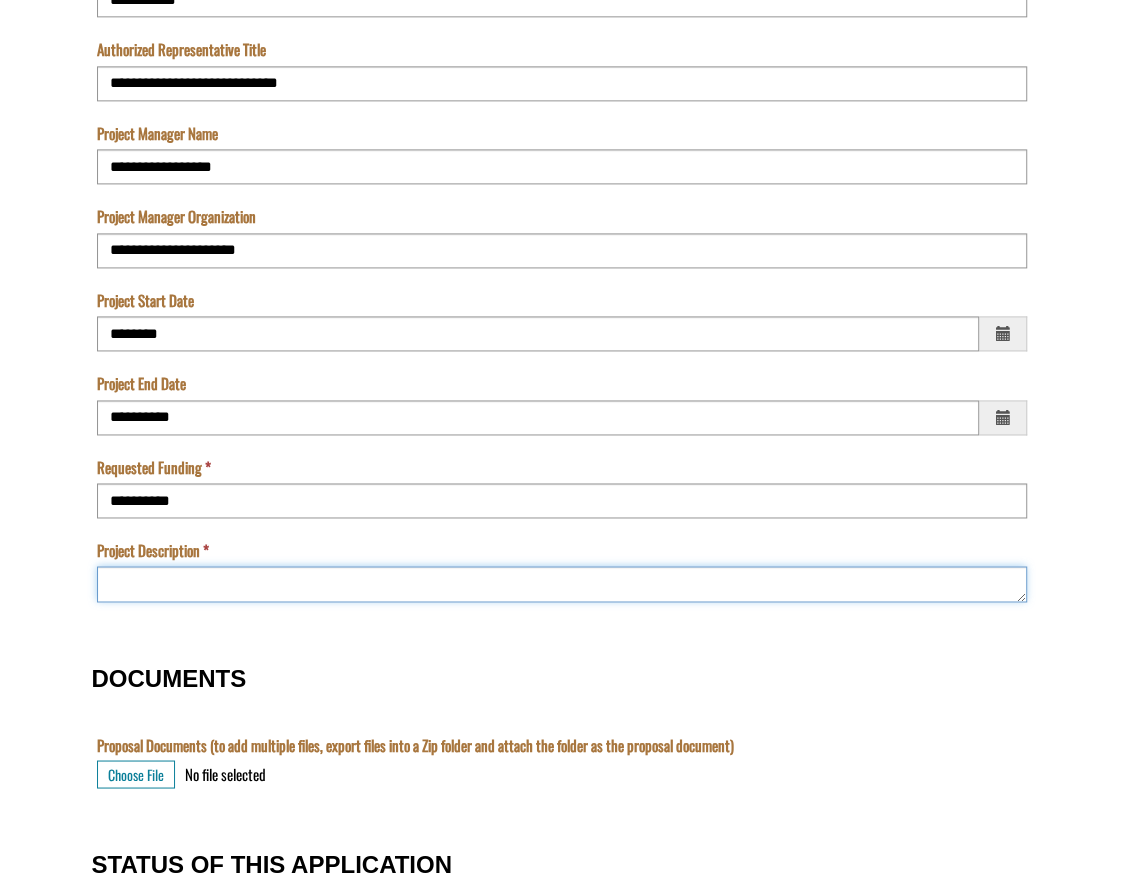 click on "Project Description" at bounding box center [562, 583] 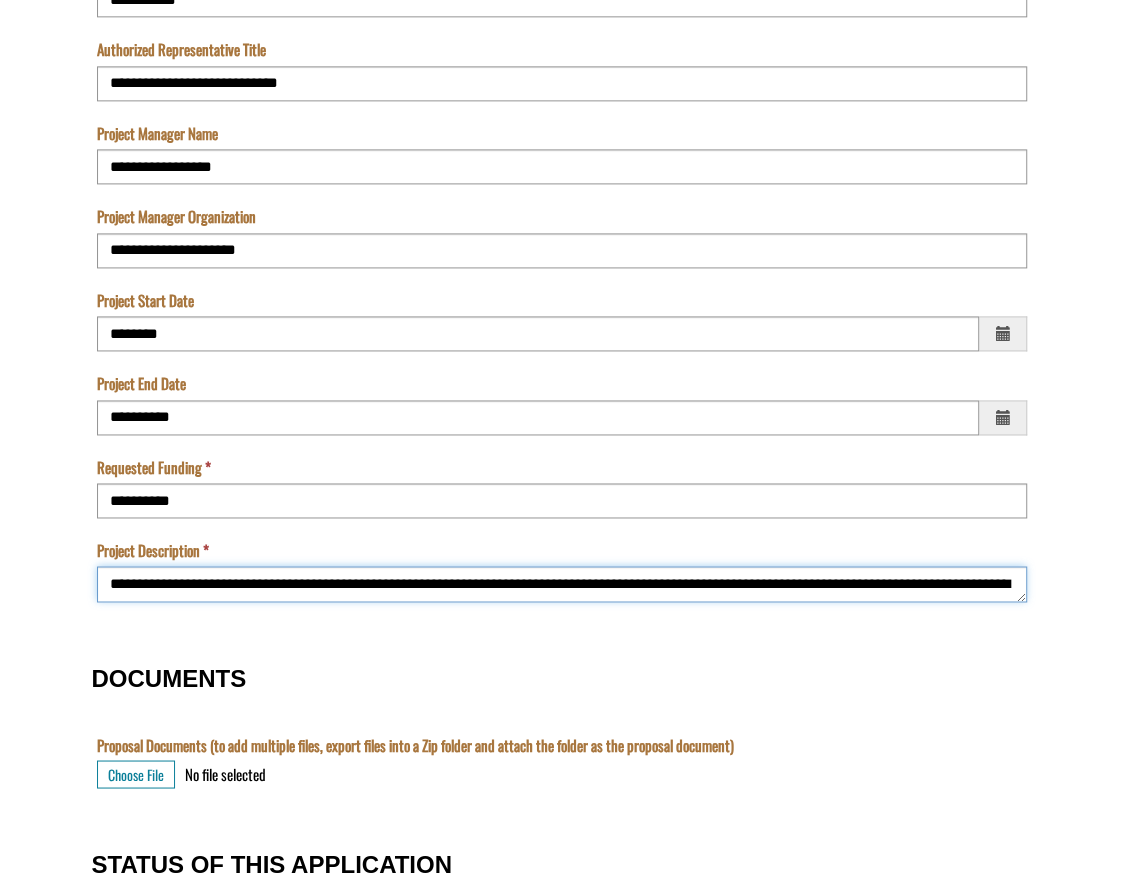 scroll, scrollTop: 16, scrollLeft: 0, axis: vertical 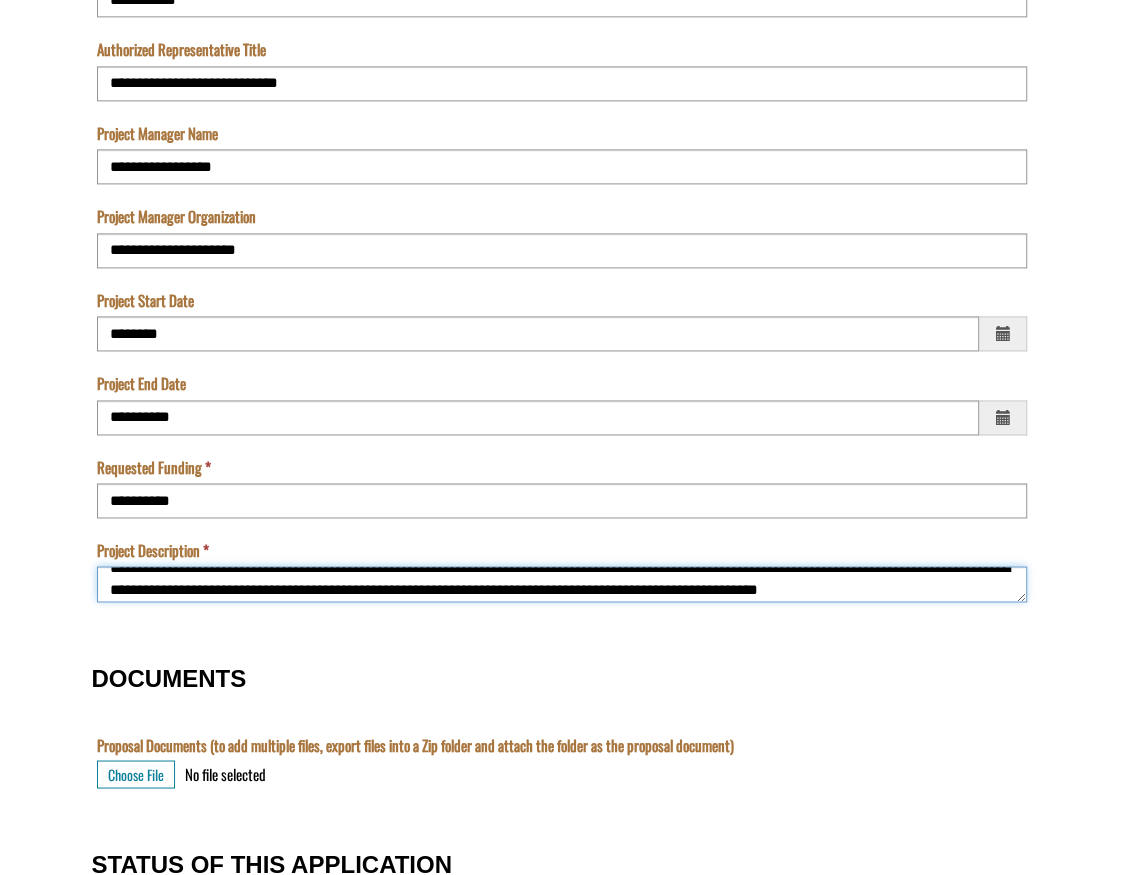 click on "**********" at bounding box center [562, 583] 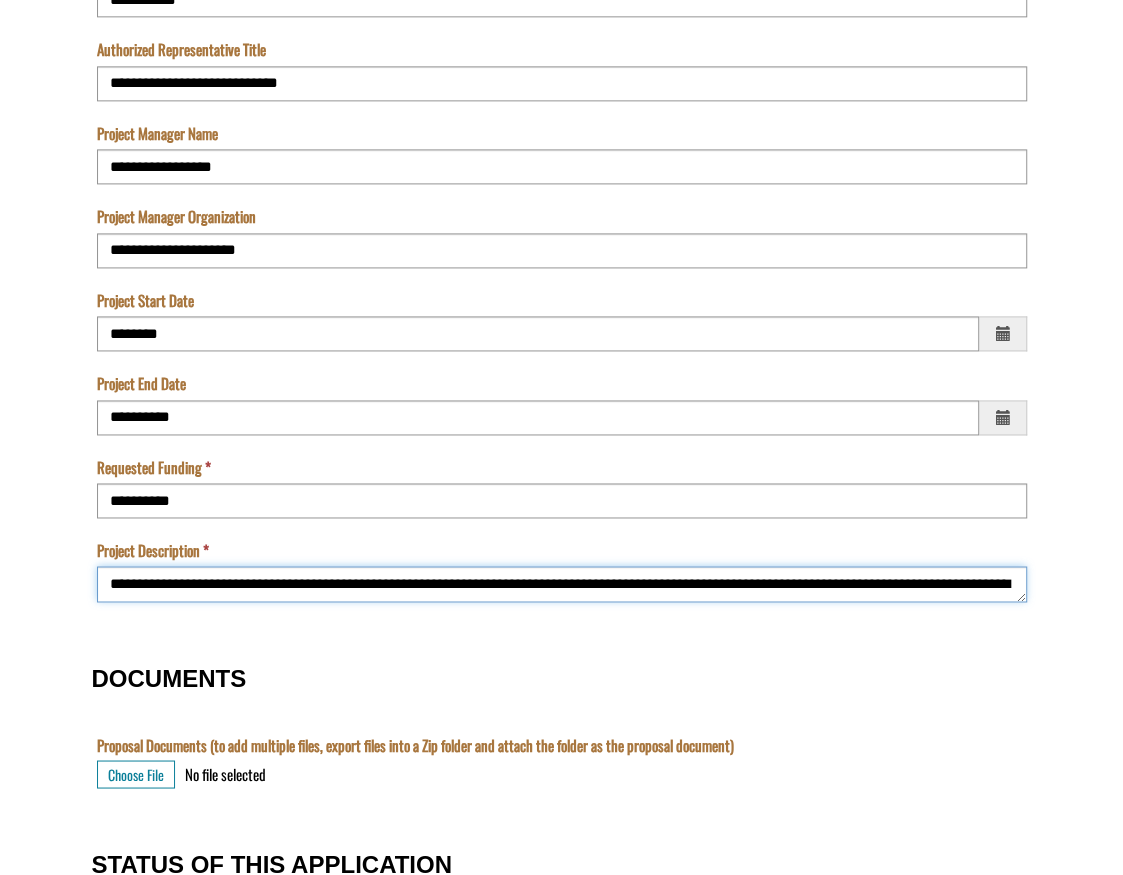 drag, startPoint x: 715, startPoint y: 590, endPoint x: 147, endPoint y: 533, distance: 570.85284 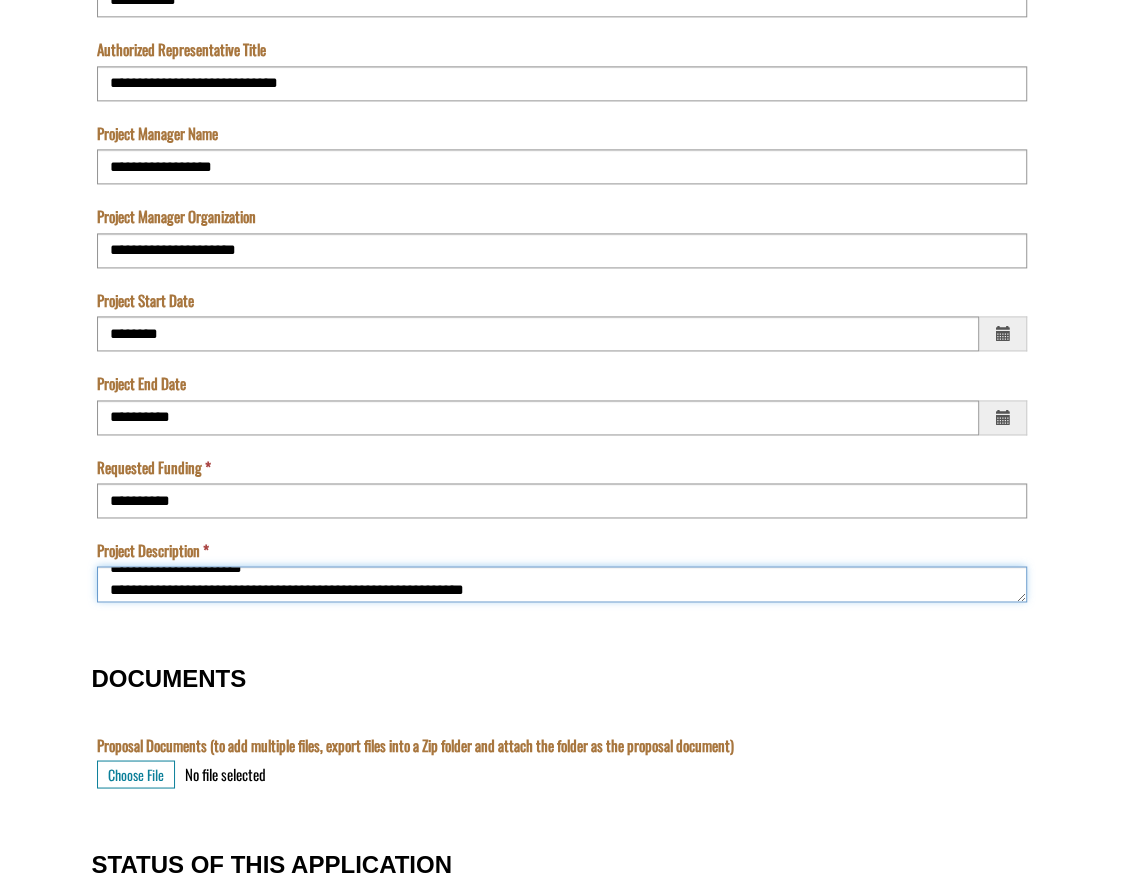 type on "**********" 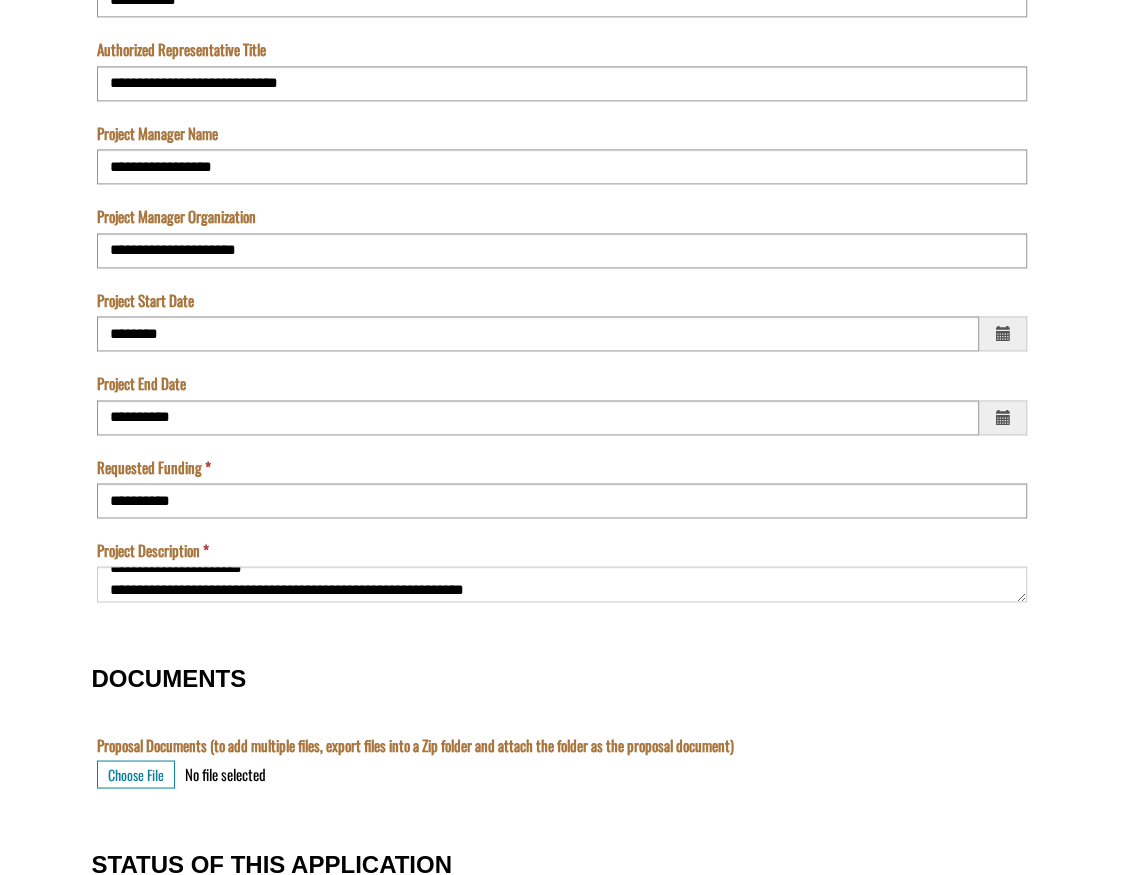click on "DOCUMENTS" at bounding box center (562, 678) 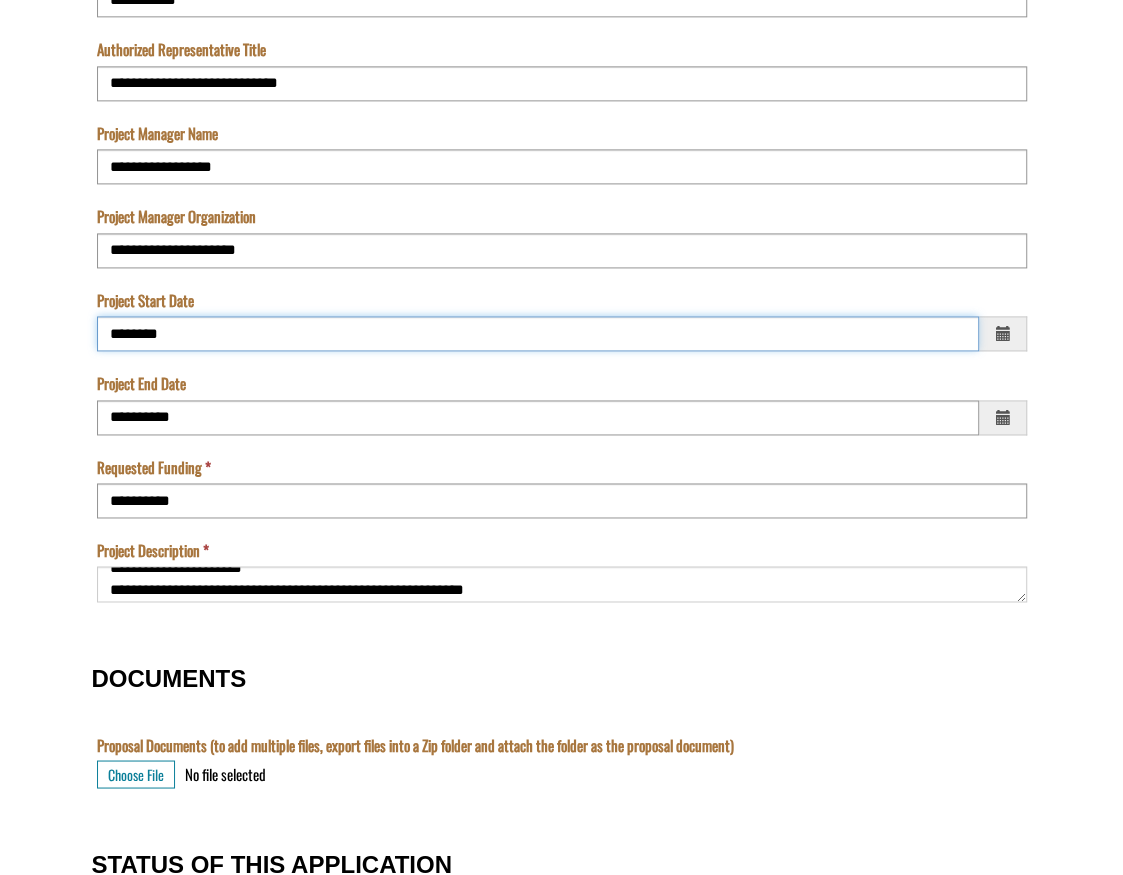 click on "********" at bounding box center [538, 333] 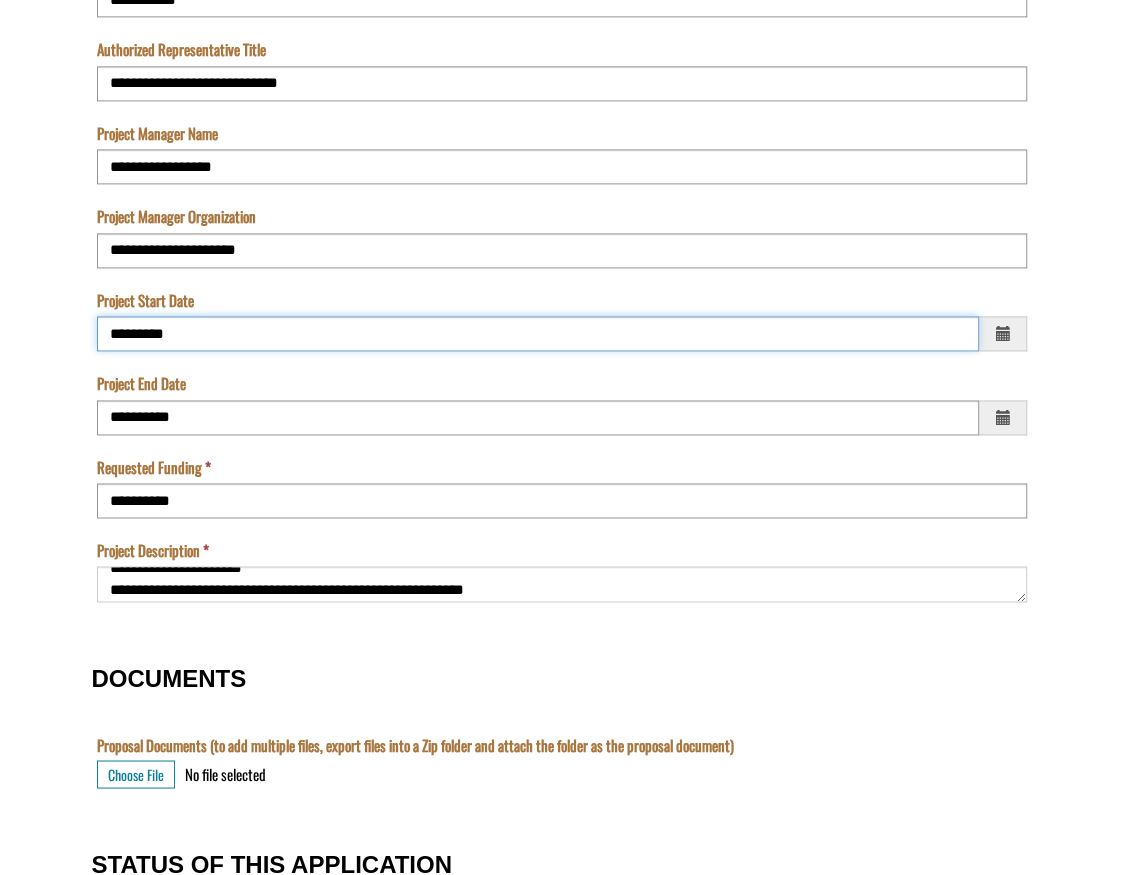 type on "*********" 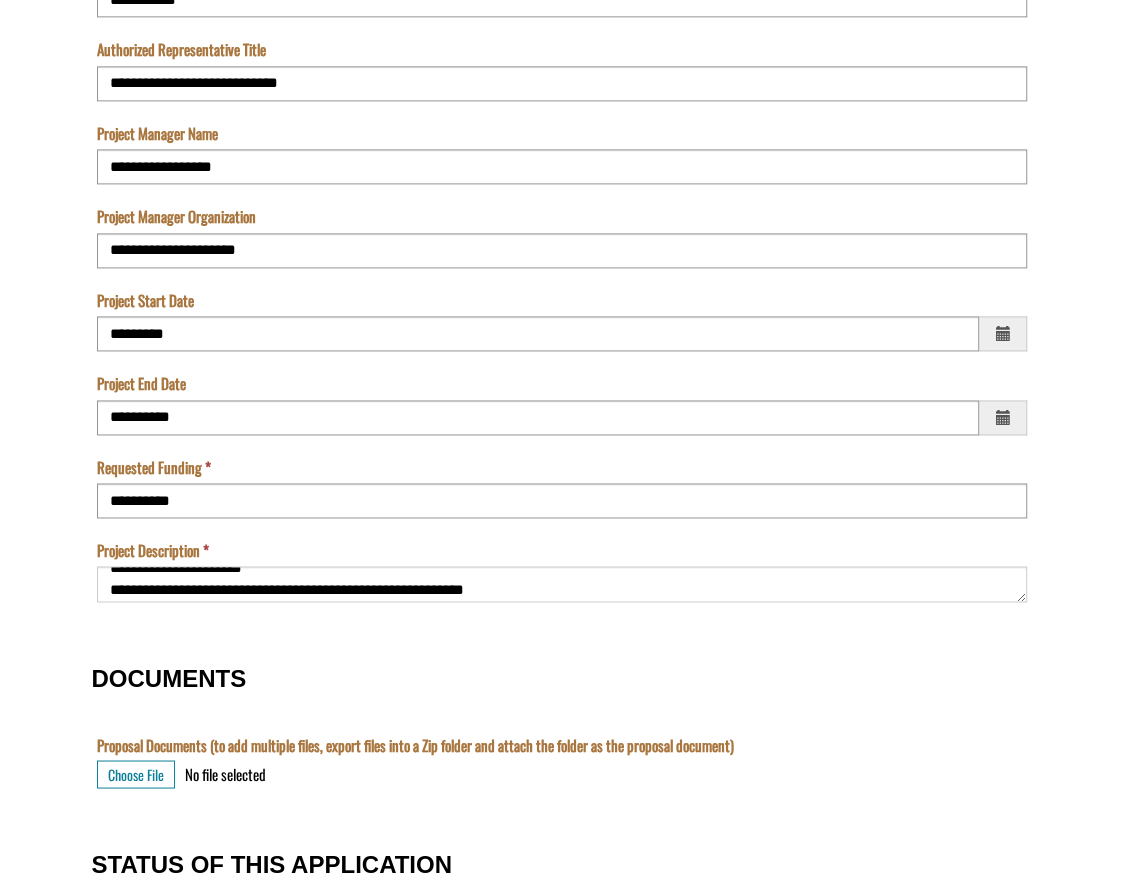 click on "Project End Date *" at bounding box center [562, 379] 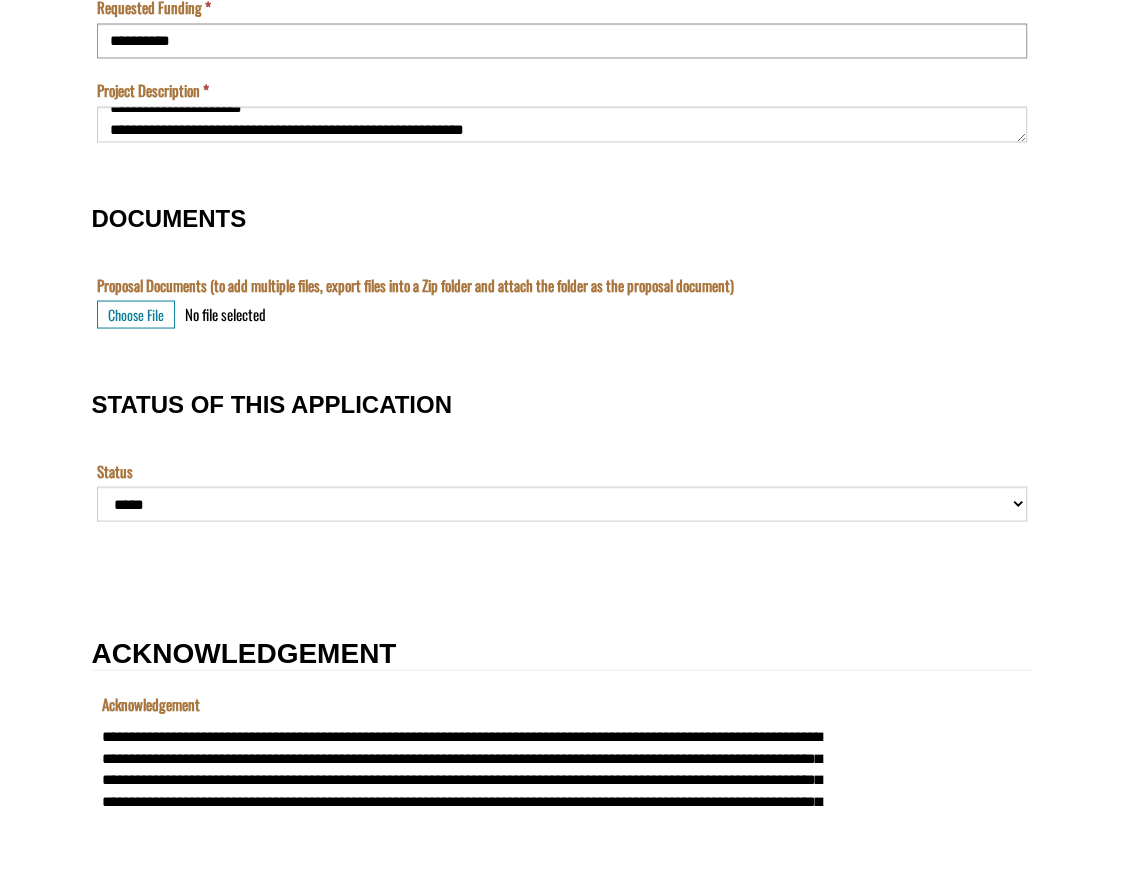 scroll, scrollTop: 1907, scrollLeft: 0, axis: vertical 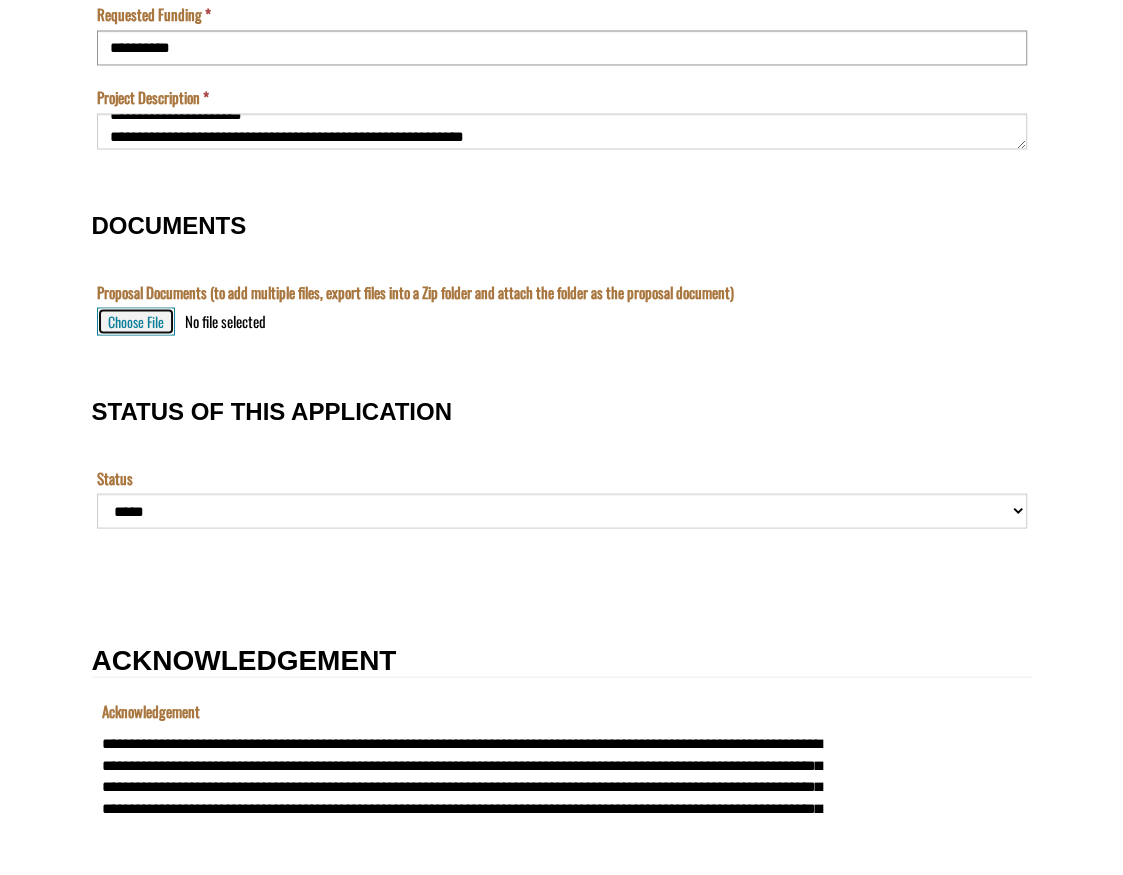 click on "Choose File" at bounding box center (136, 321) 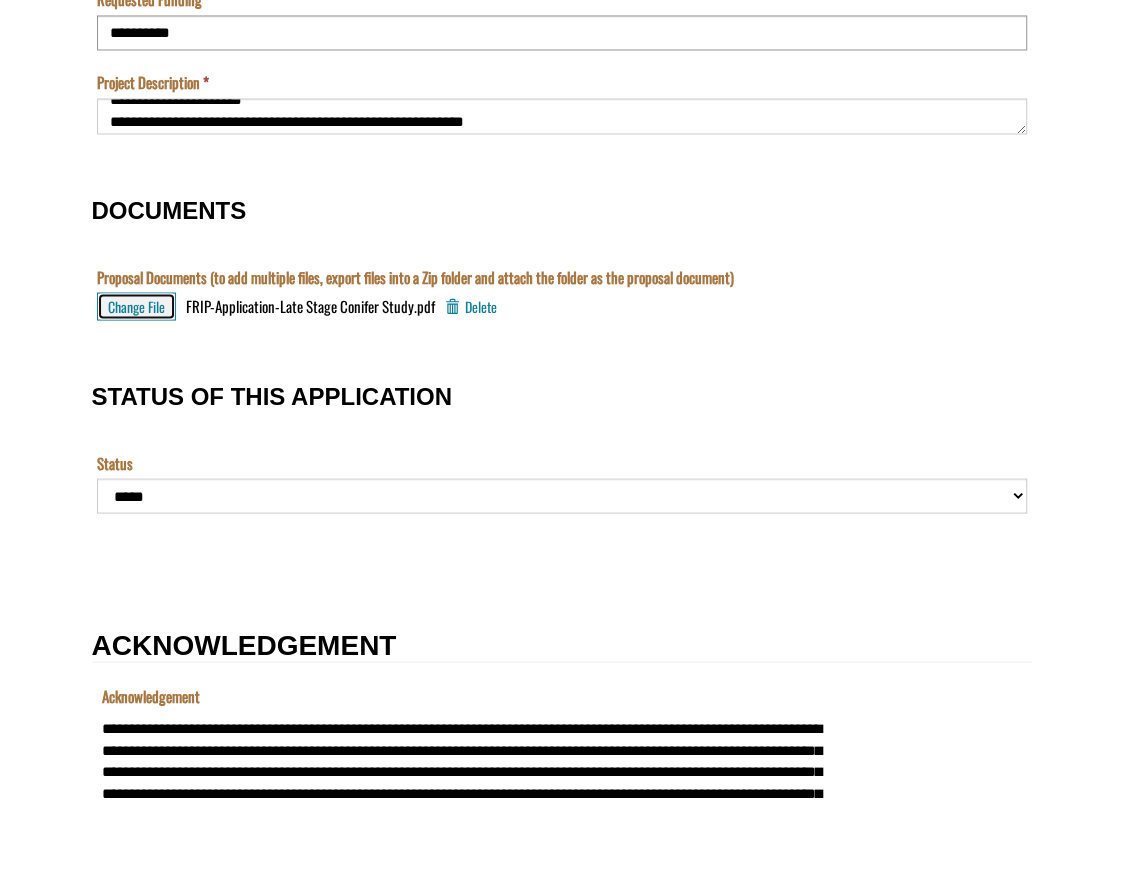 scroll, scrollTop: 2361, scrollLeft: 0, axis: vertical 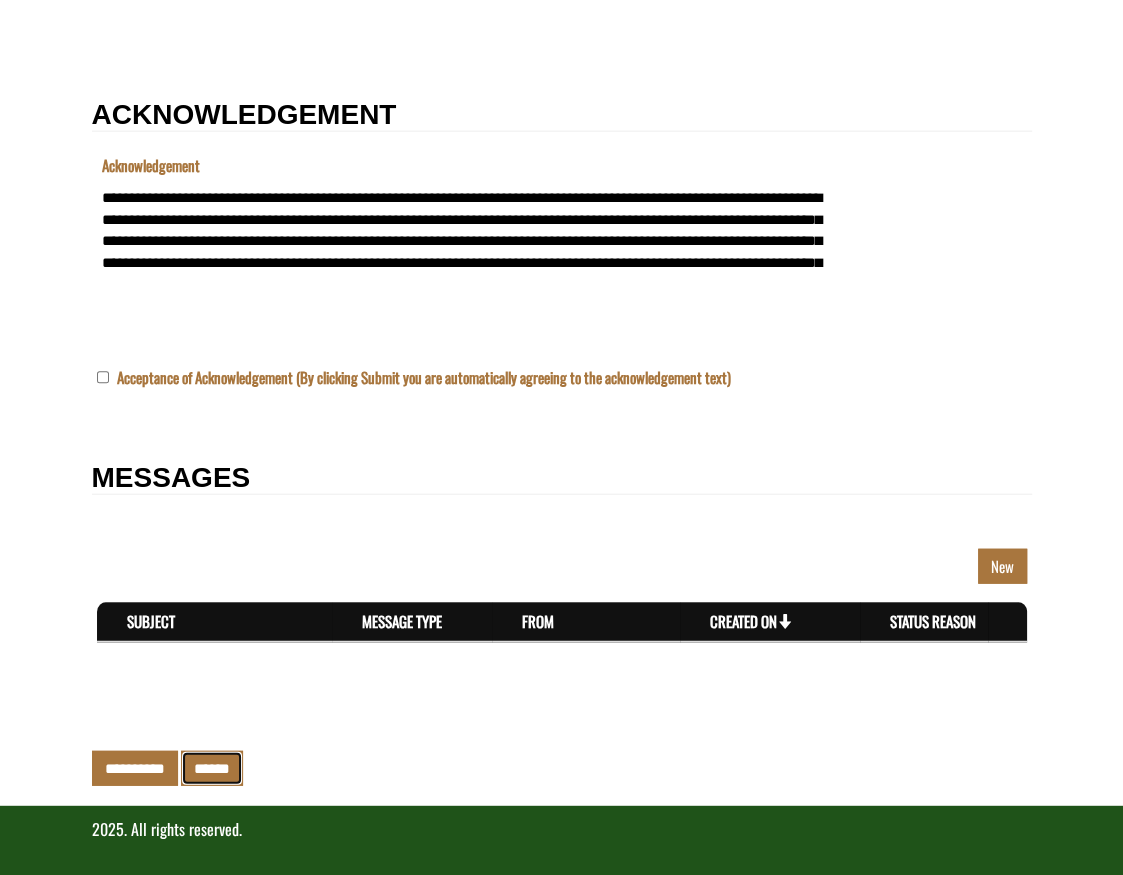 click on "******" at bounding box center [212, 768] 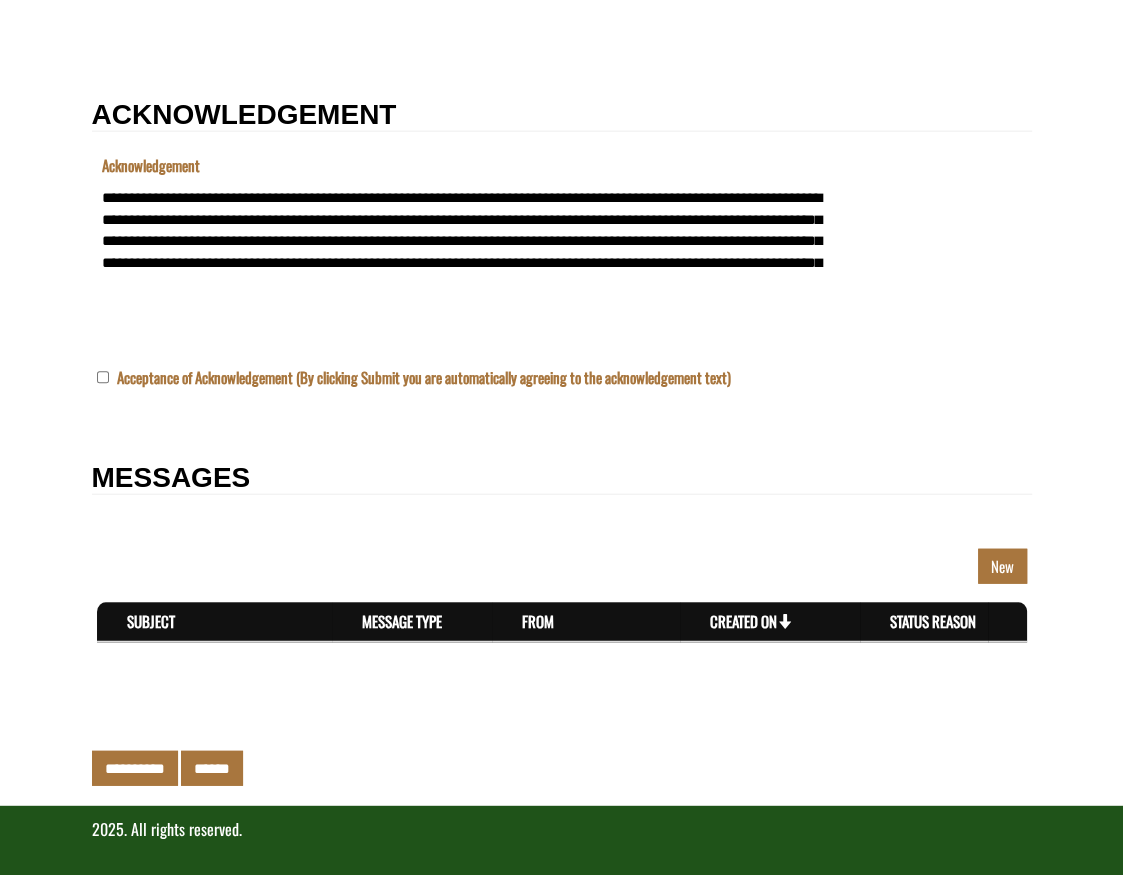 select on "*********" 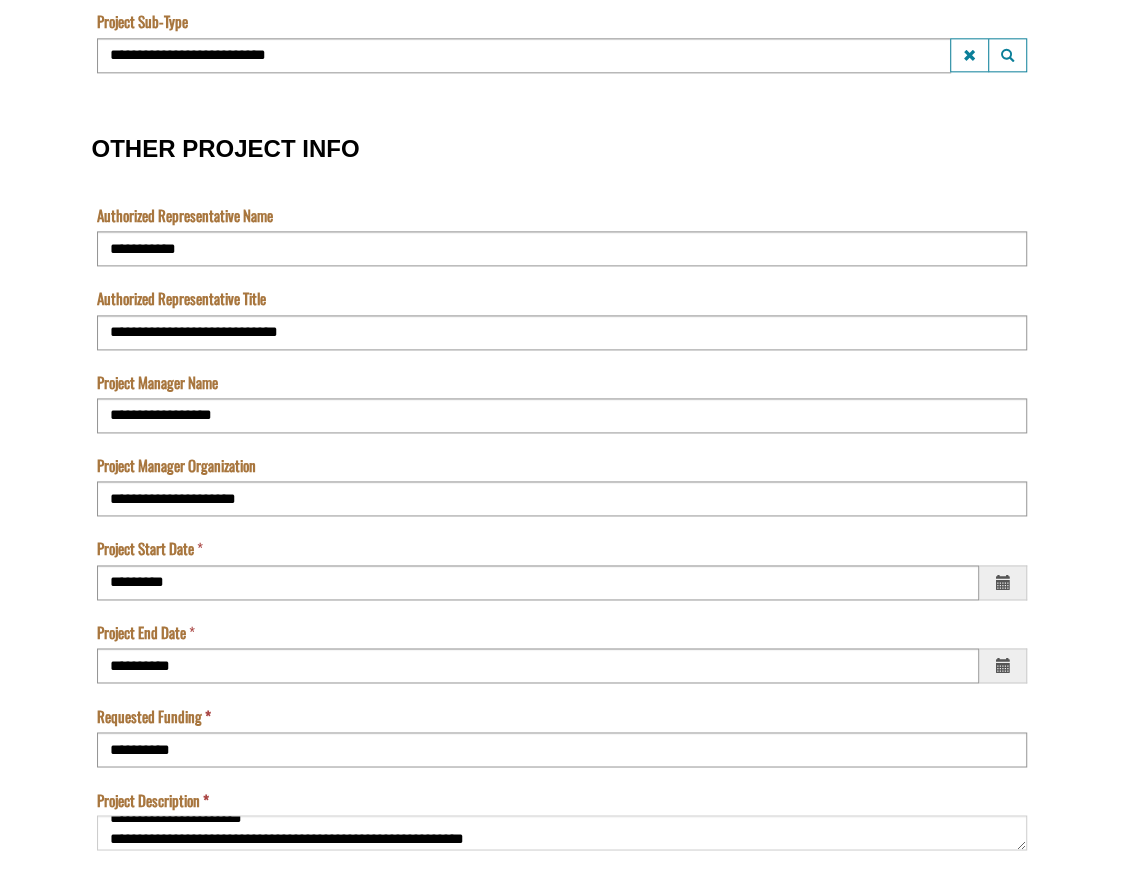 scroll, scrollTop: 1363, scrollLeft: 0, axis: vertical 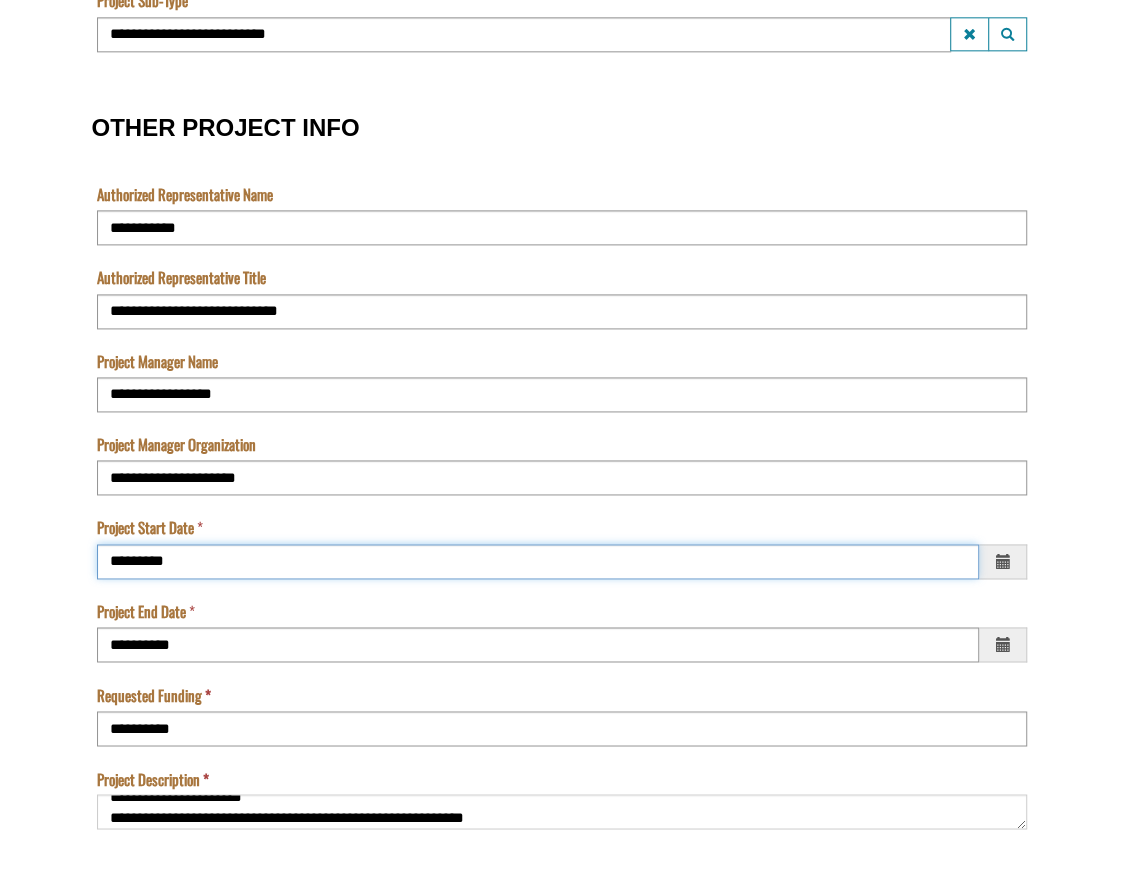 click on "*********" at bounding box center [538, 561] 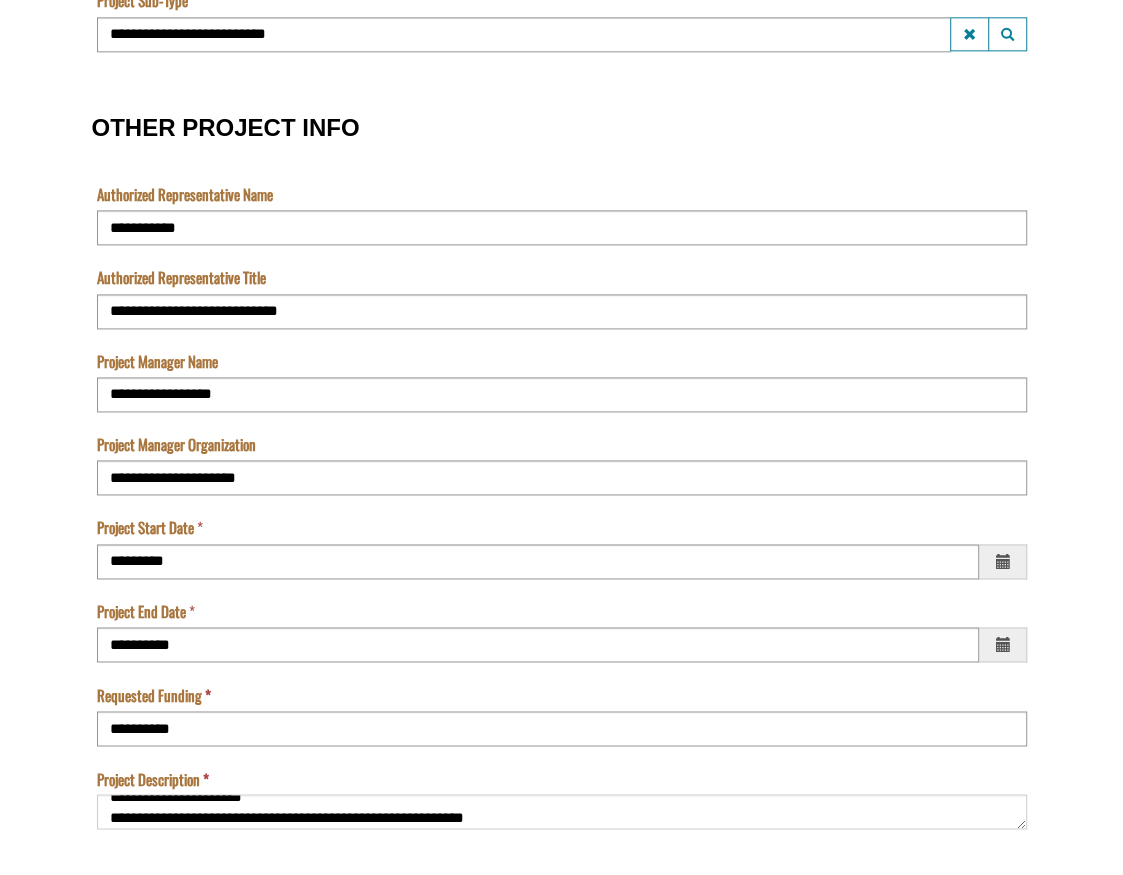 click at bounding box center [1002, 561] 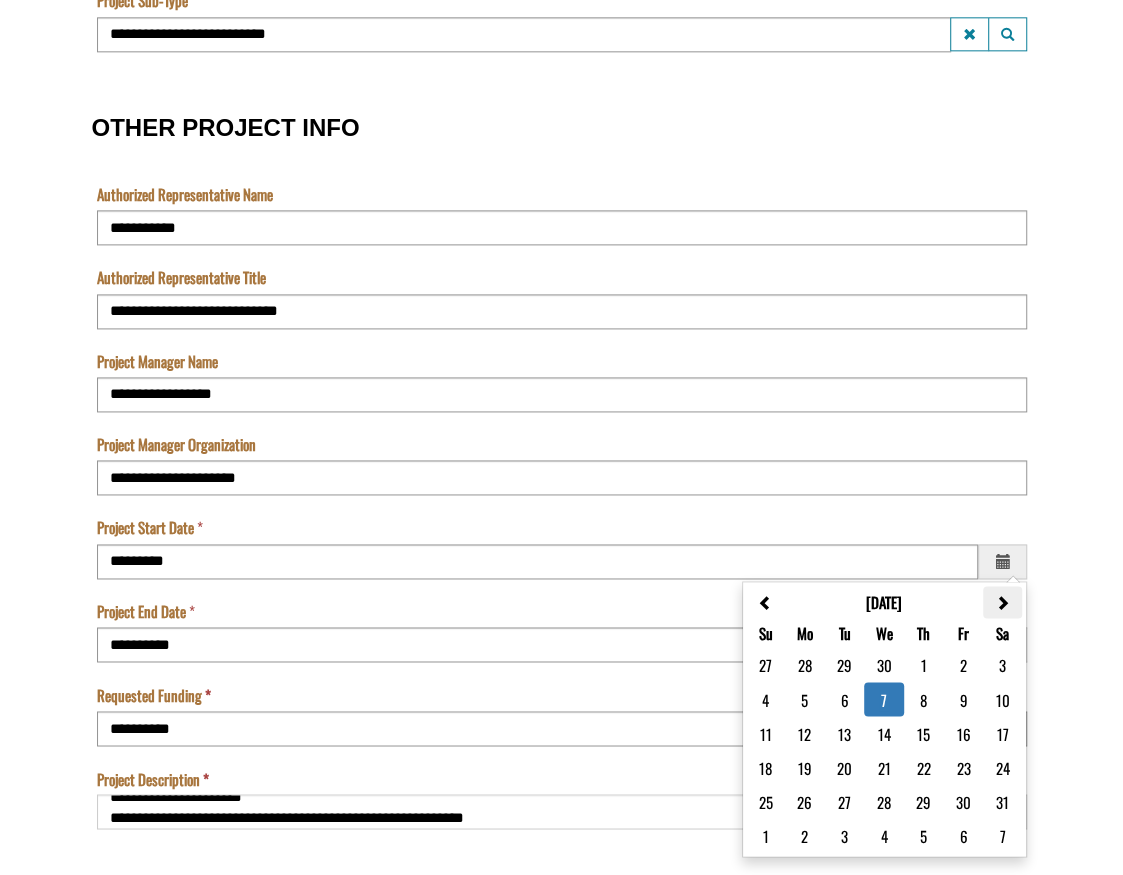 click at bounding box center [1002, 603] 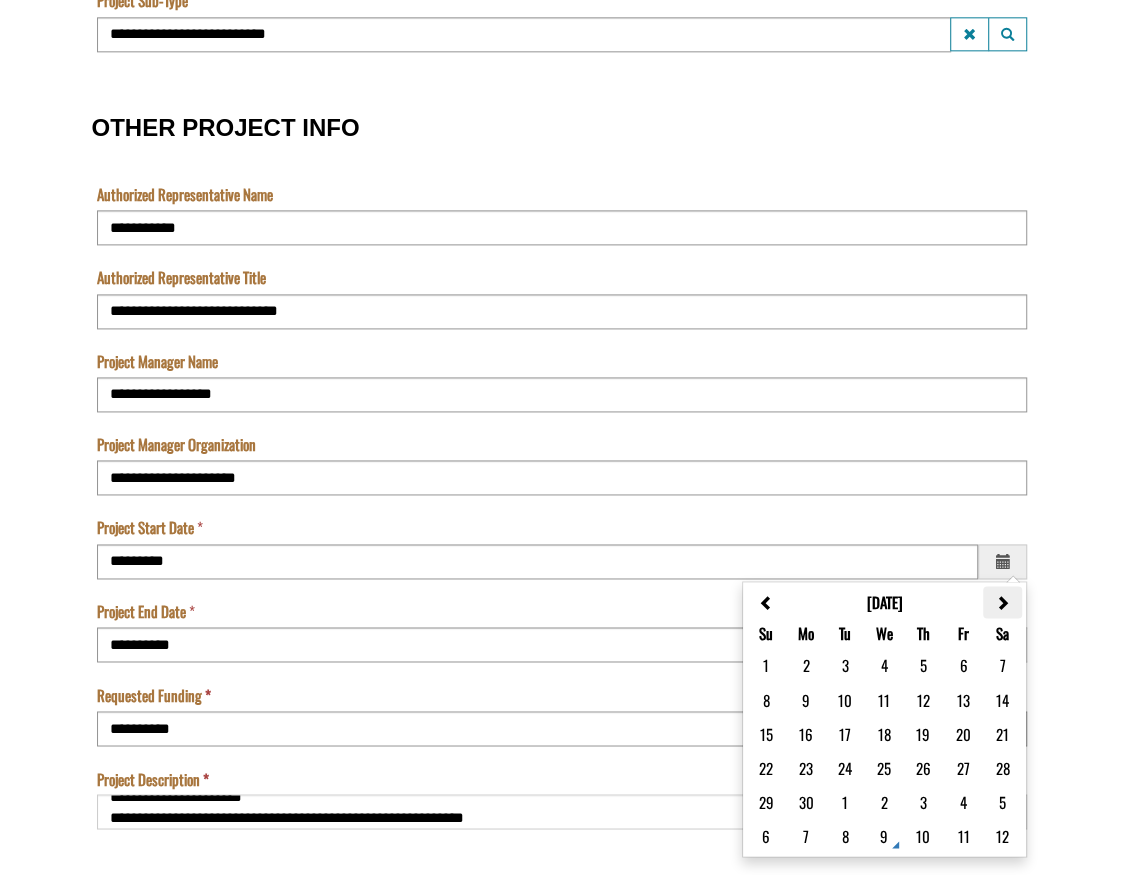 click at bounding box center [1002, 603] 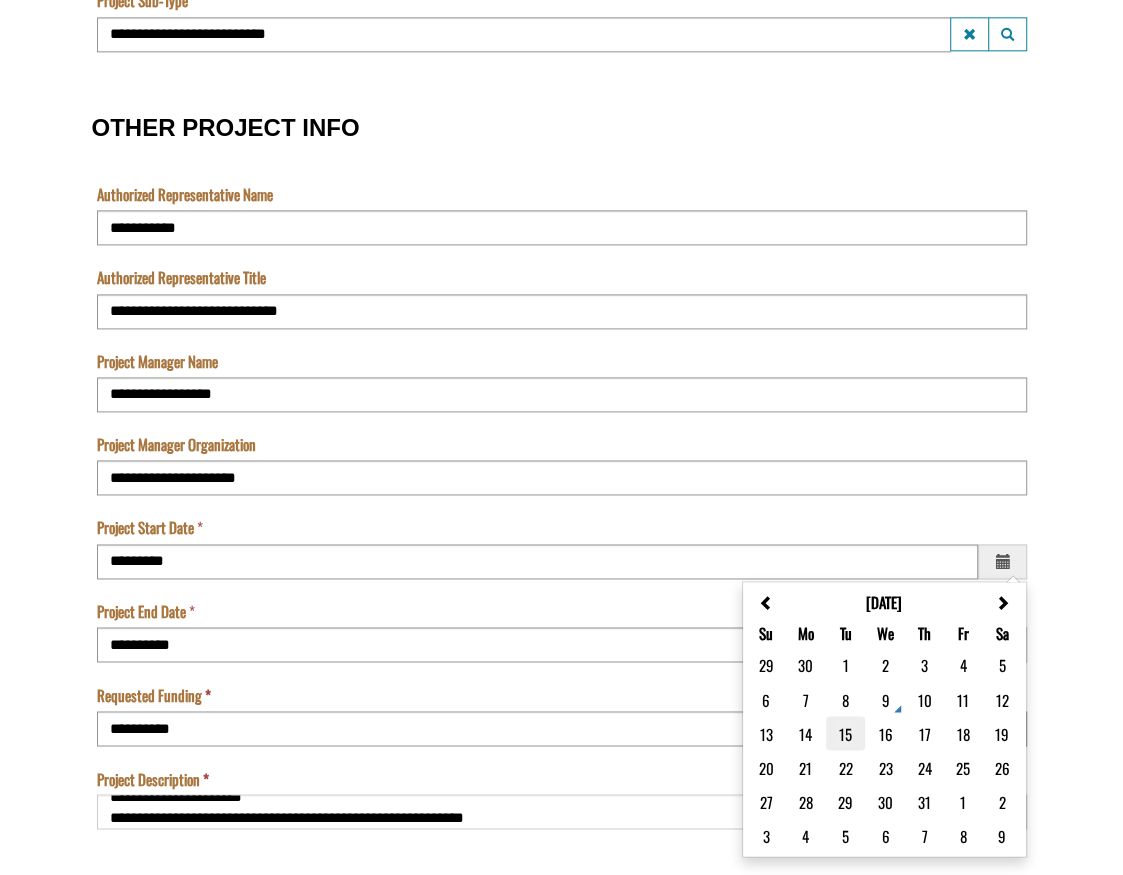 click on "15" at bounding box center [846, 733] 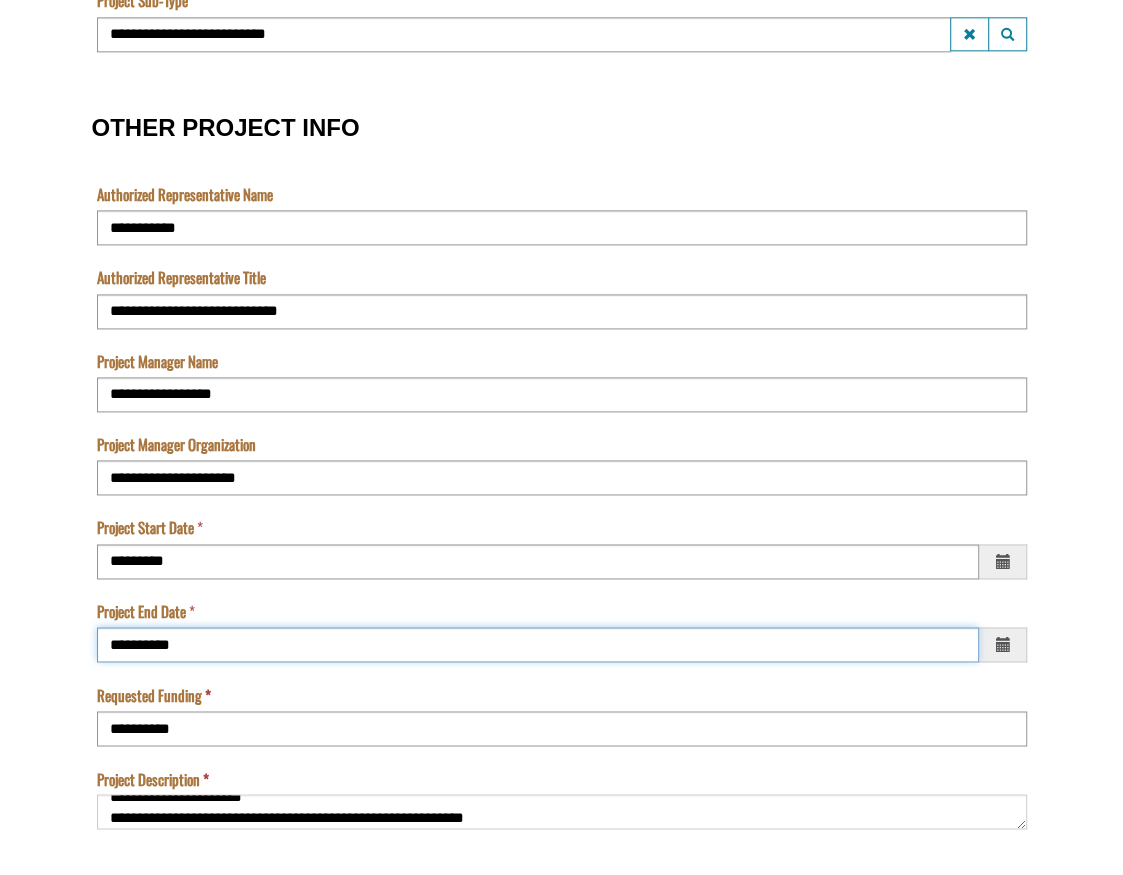 drag, startPoint x: 174, startPoint y: 644, endPoint x: 75, endPoint y: 641, distance: 99.04544 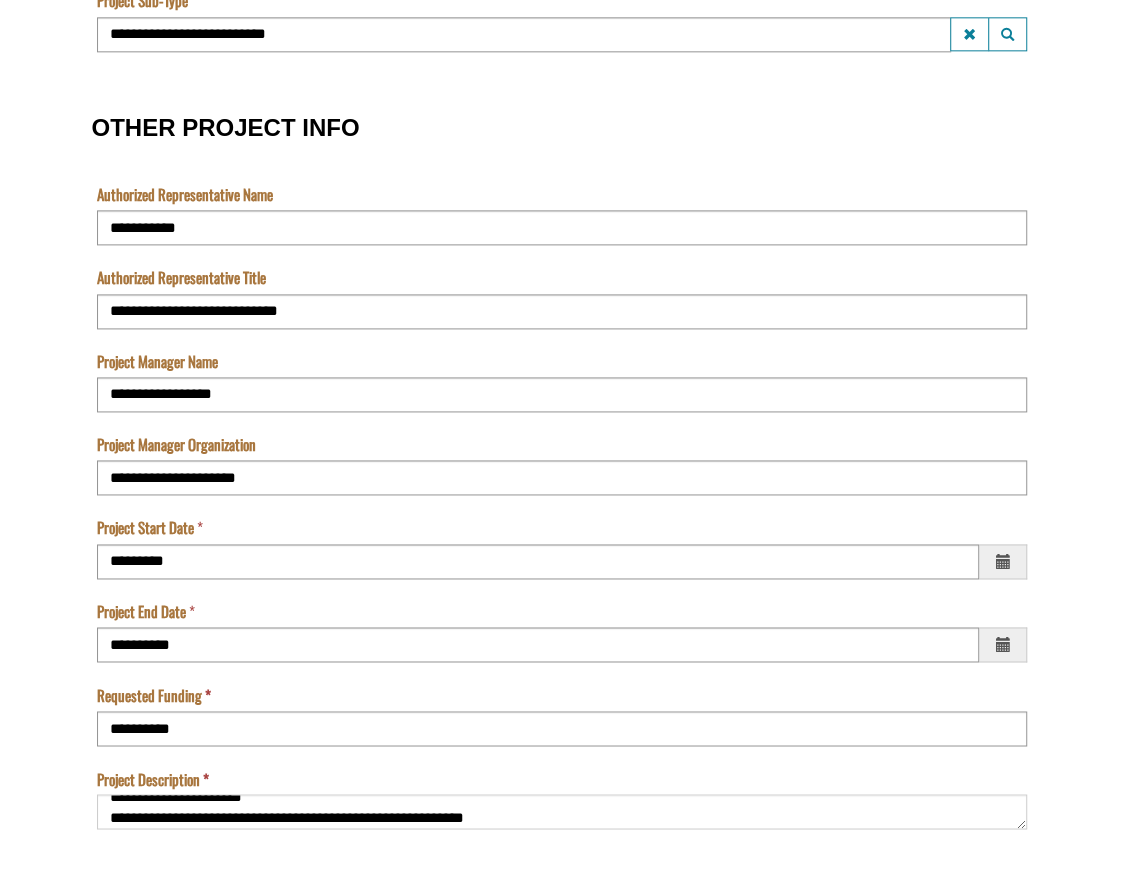 click on "**********" at bounding box center (561, 424) 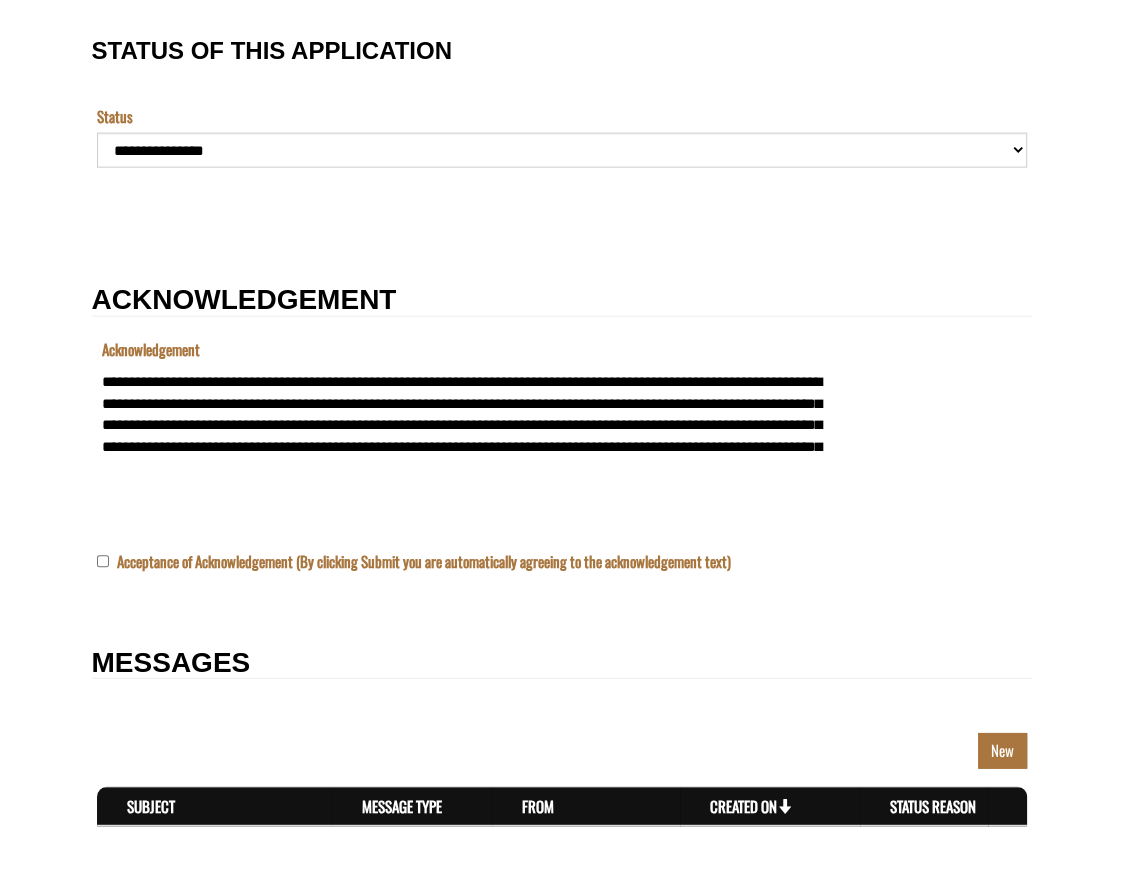 scroll, scrollTop: 2588, scrollLeft: 0, axis: vertical 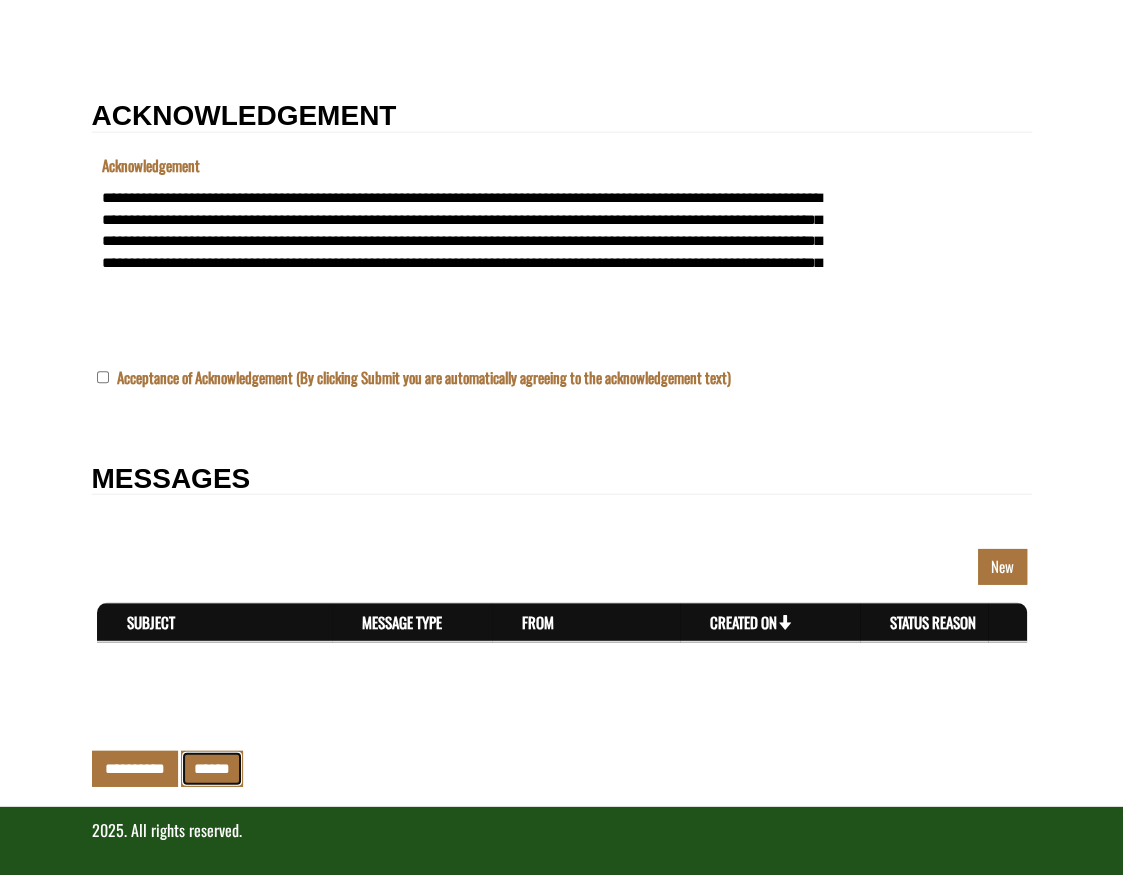 click on "******" at bounding box center (212, 768) 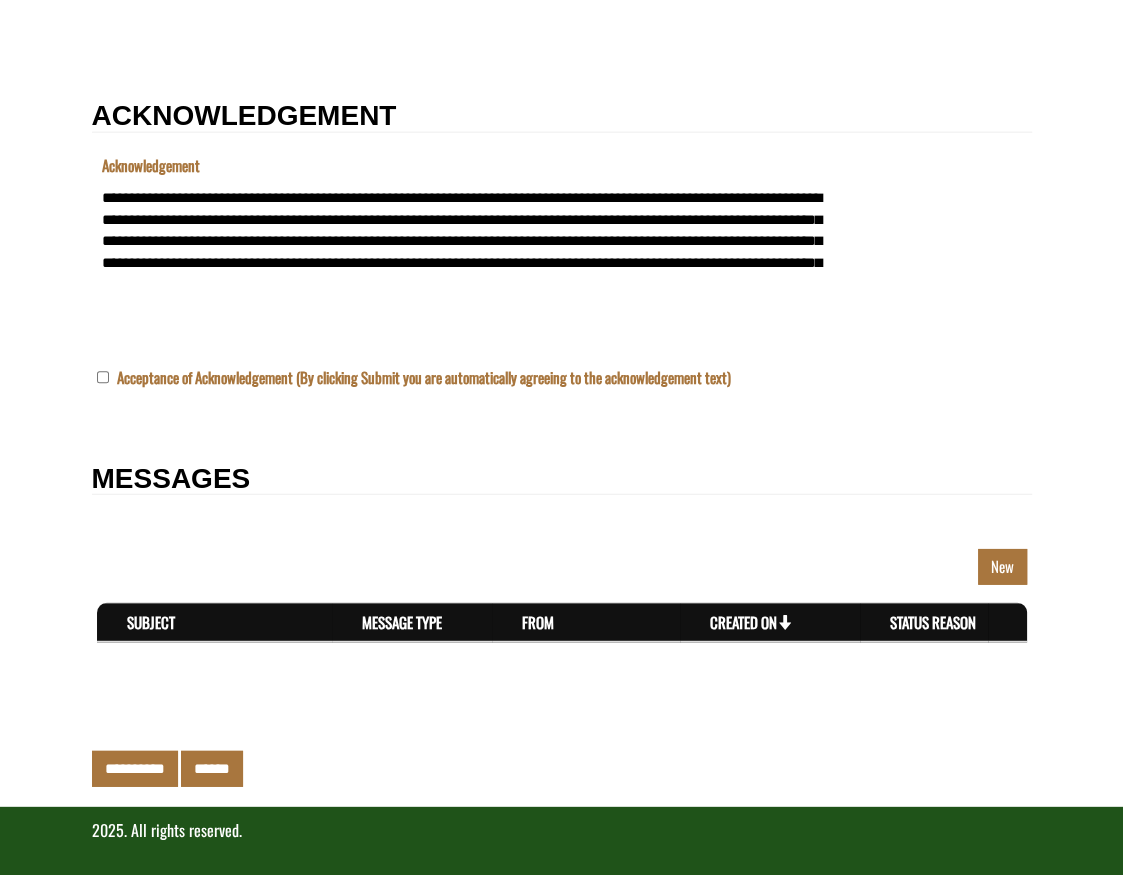type on "**********" 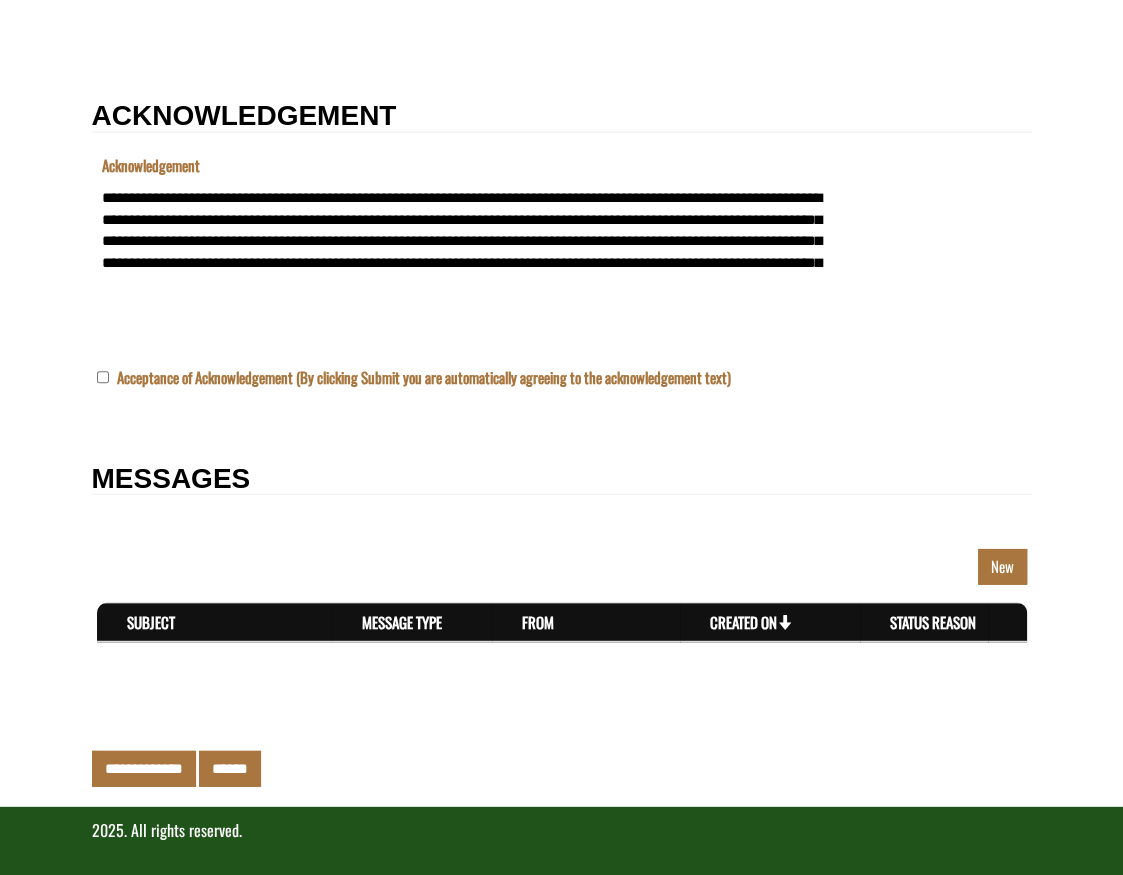 scroll, scrollTop: 2452, scrollLeft: 0, axis: vertical 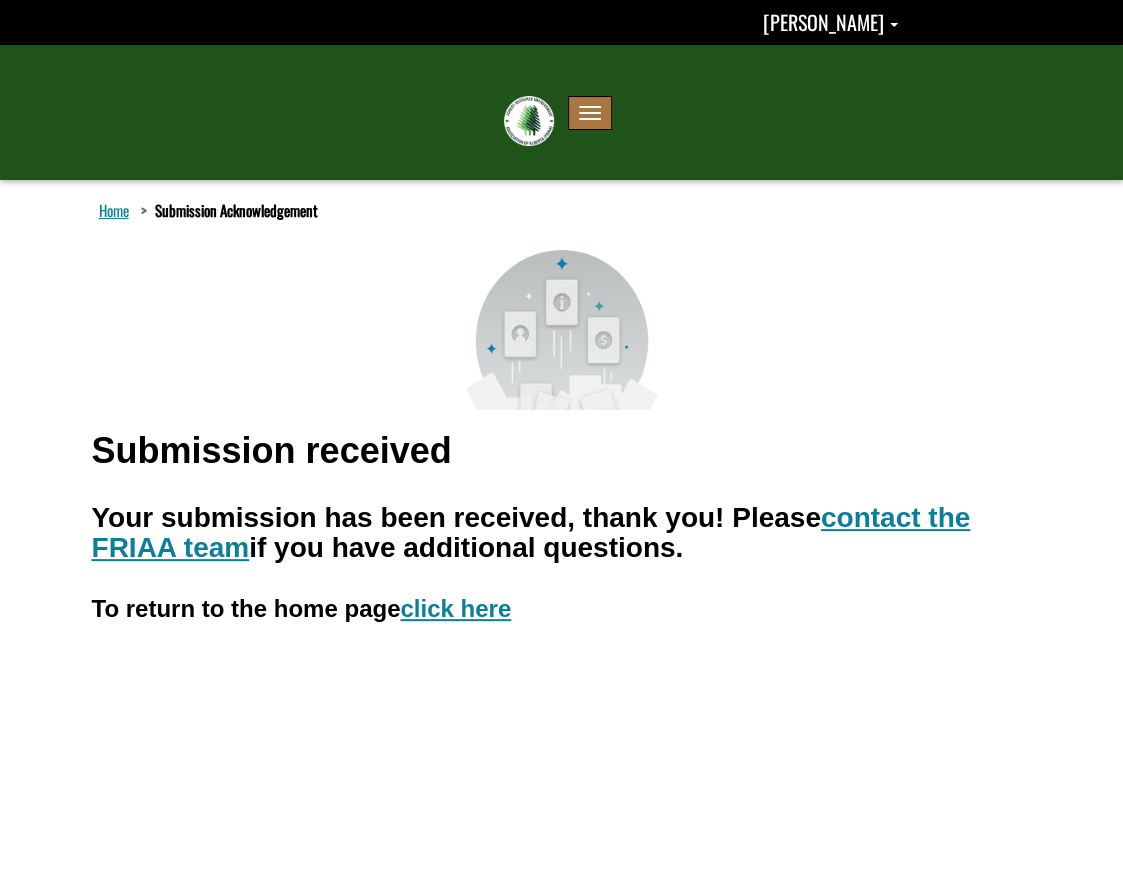 click on "Toggle navigation" at bounding box center [590, 113] 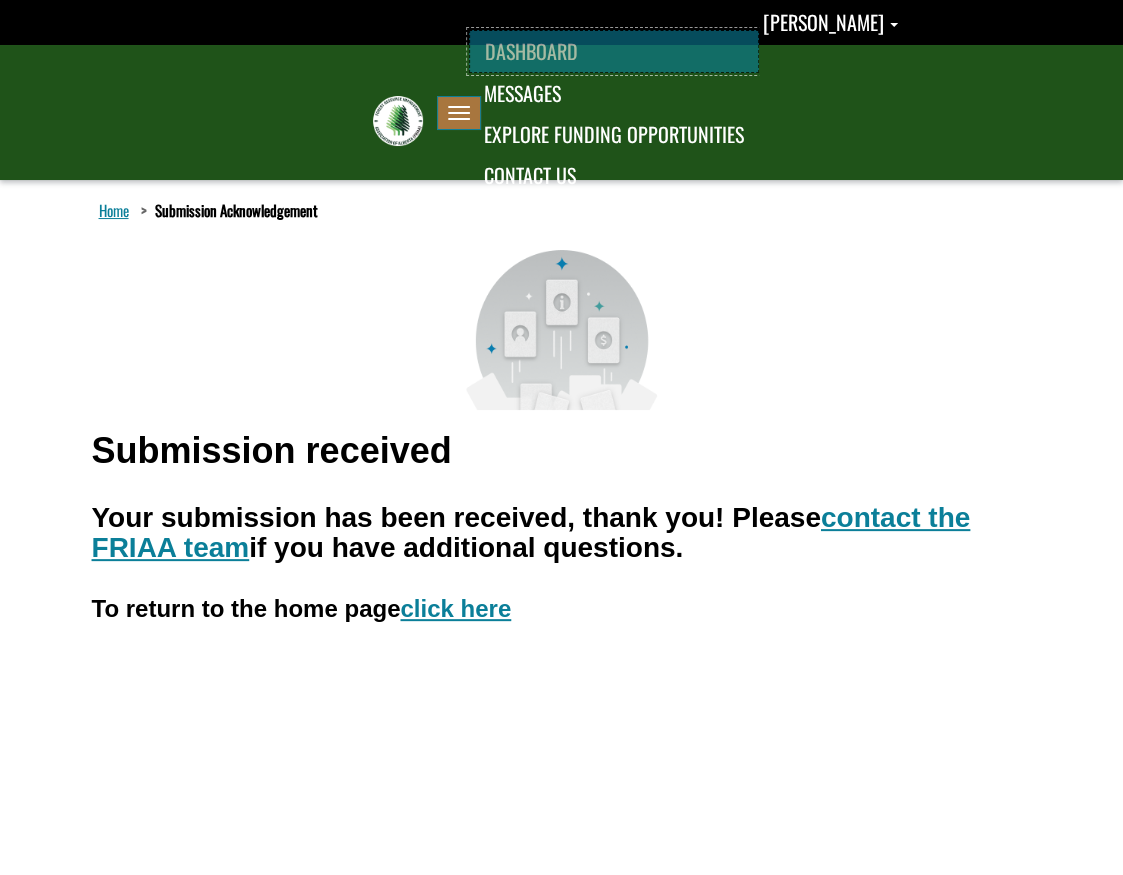 click on "DASHBOARD" at bounding box center [614, 51] 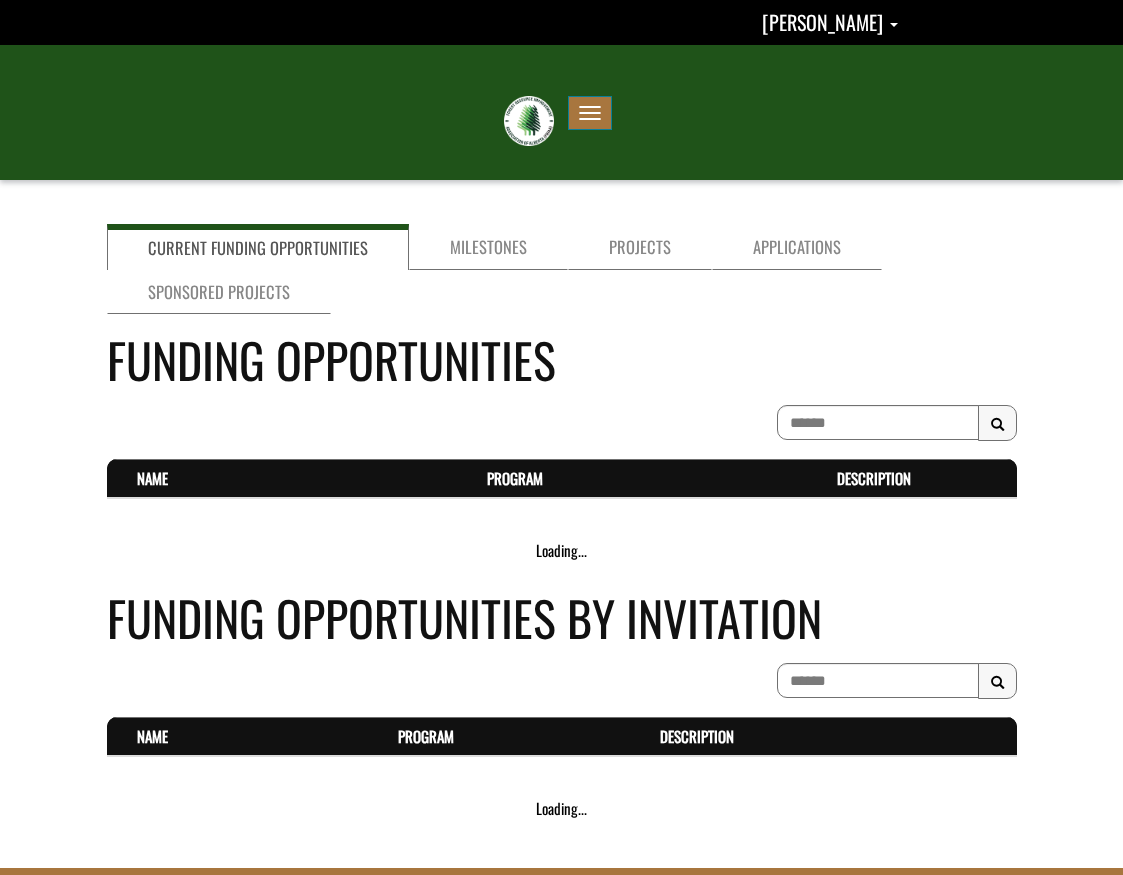scroll, scrollTop: 0, scrollLeft: 0, axis: both 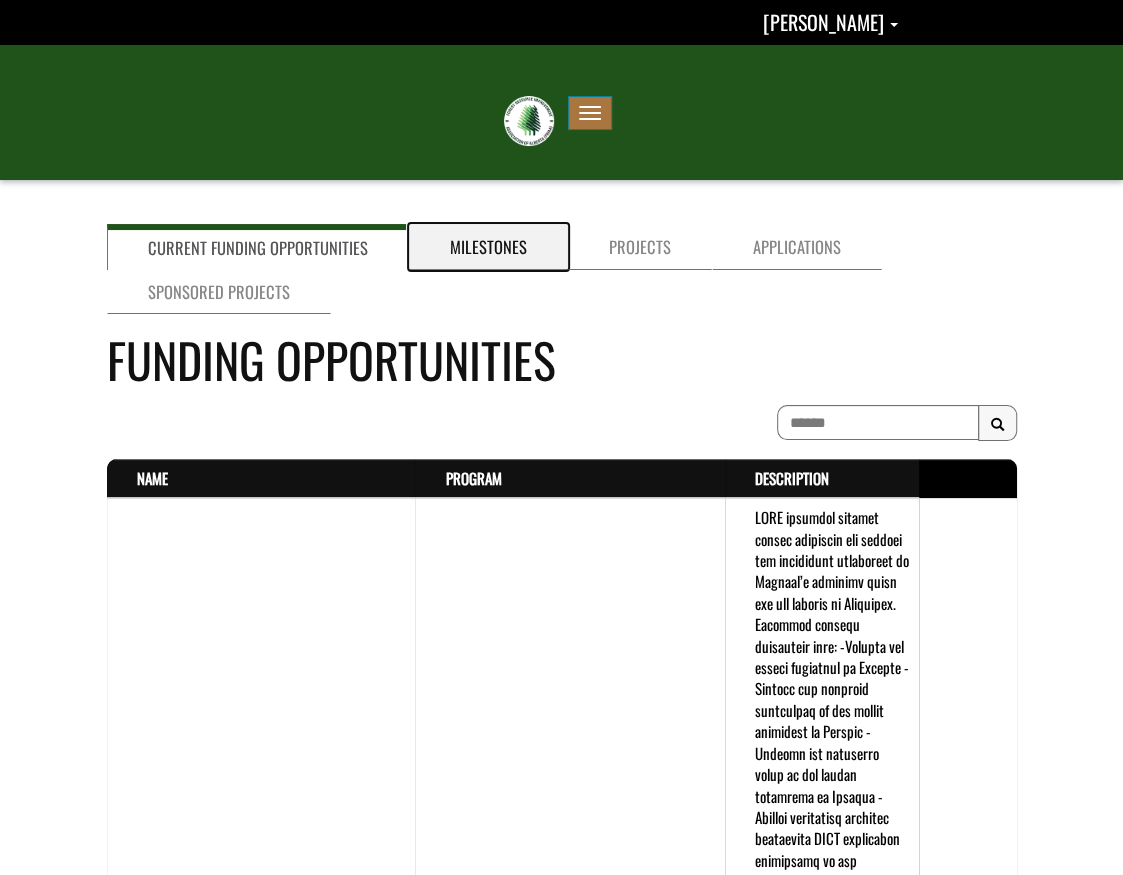 click on "Milestones" at bounding box center (488, 247) 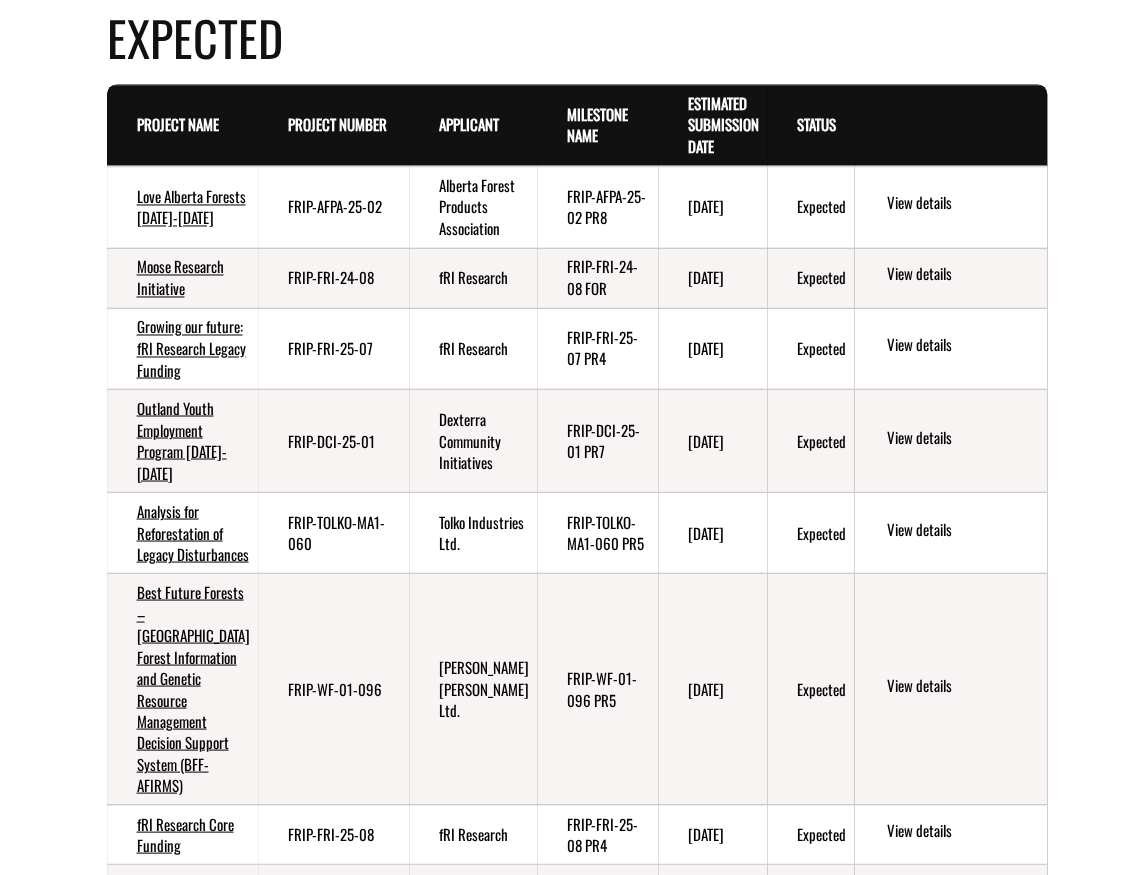 scroll, scrollTop: 1818, scrollLeft: 0, axis: vertical 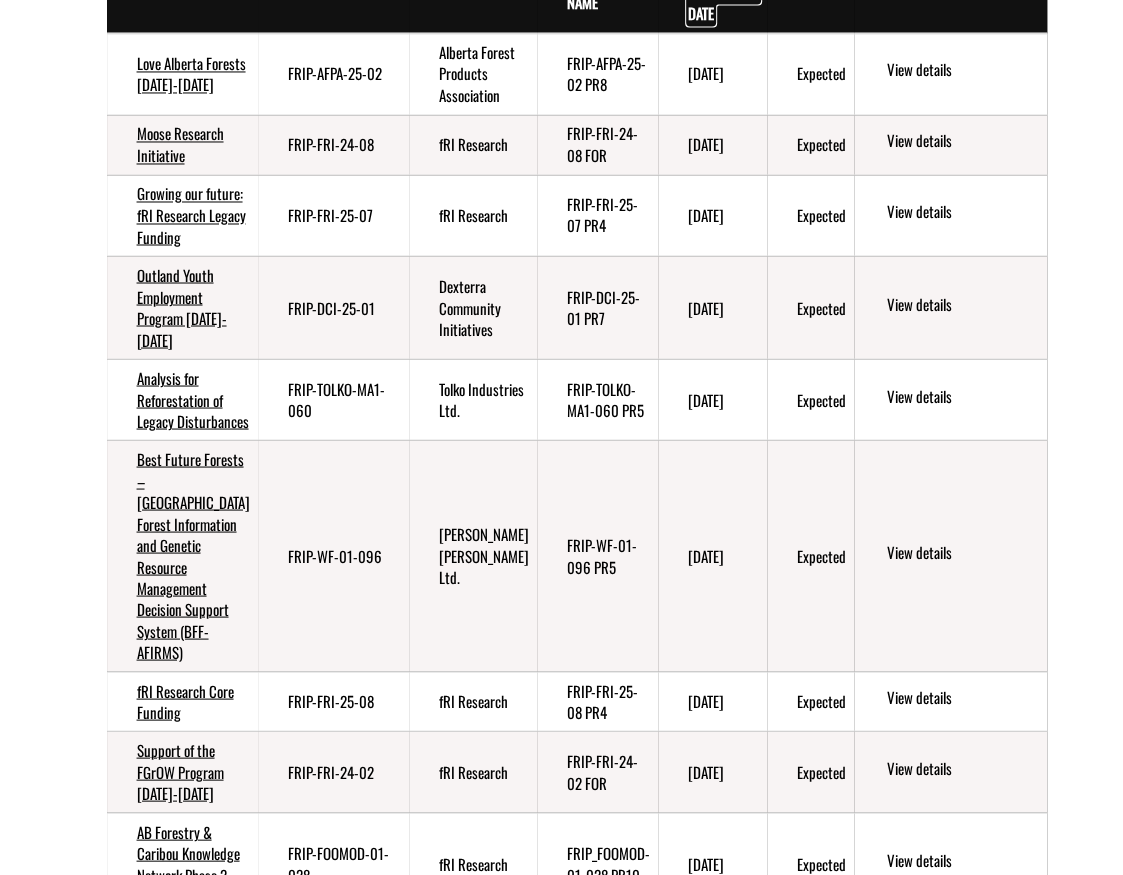 click on "Estimated Submission Date  . sort descending" at bounding box center (723, -9) 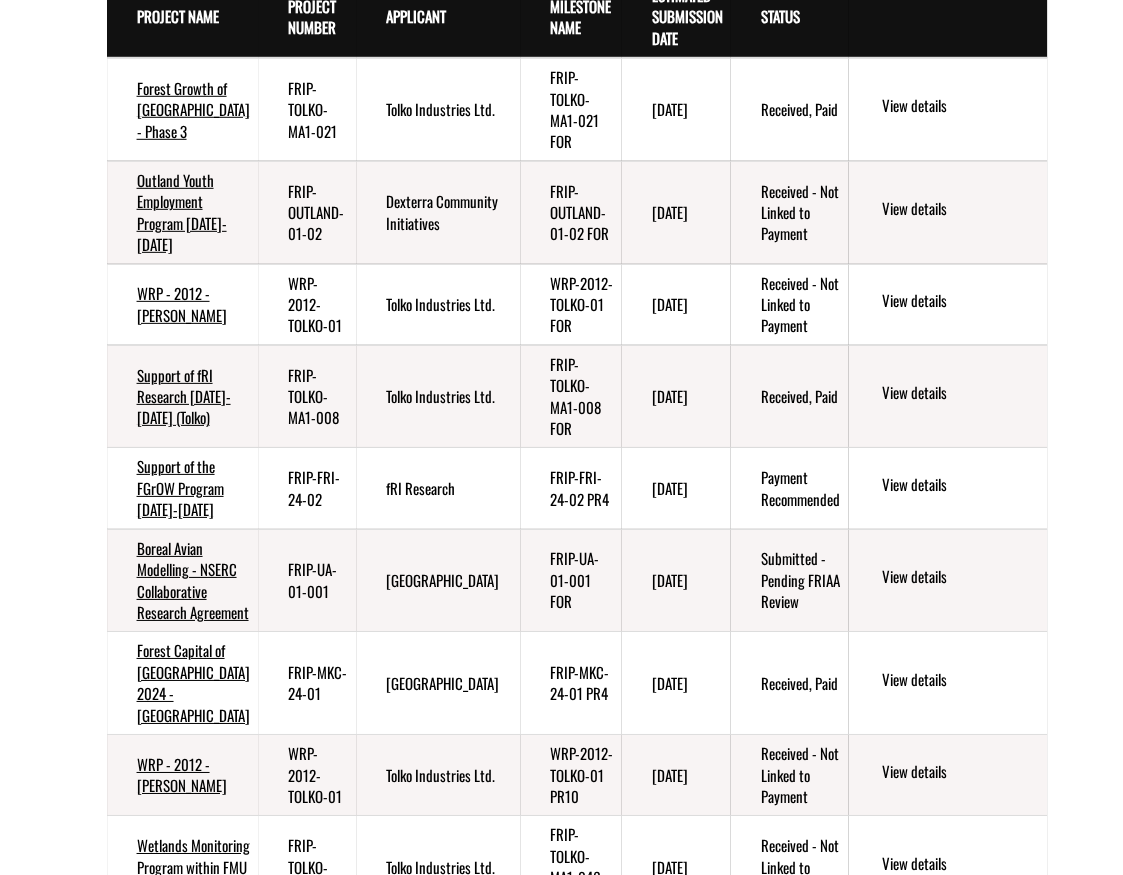 scroll, scrollTop: 3181, scrollLeft: 0, axis: vertical 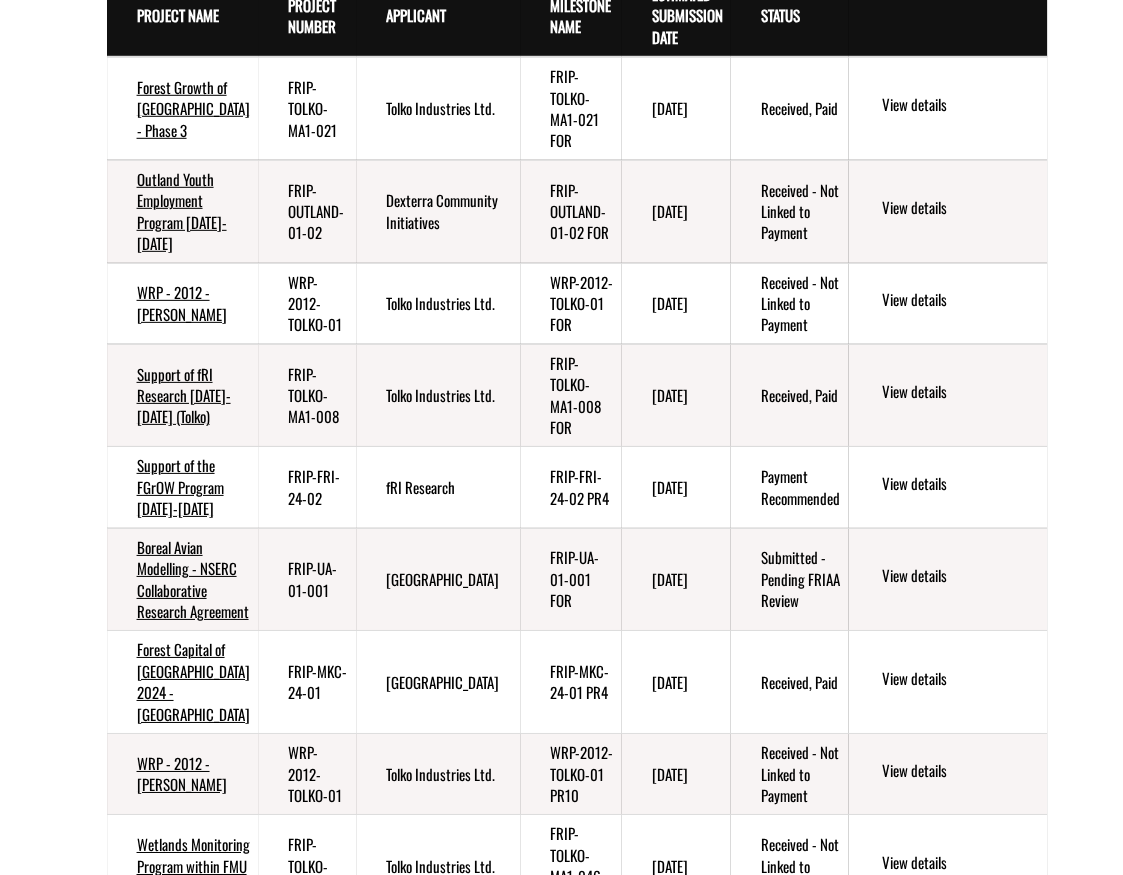 click on "2" at bounding box center [196, -129] 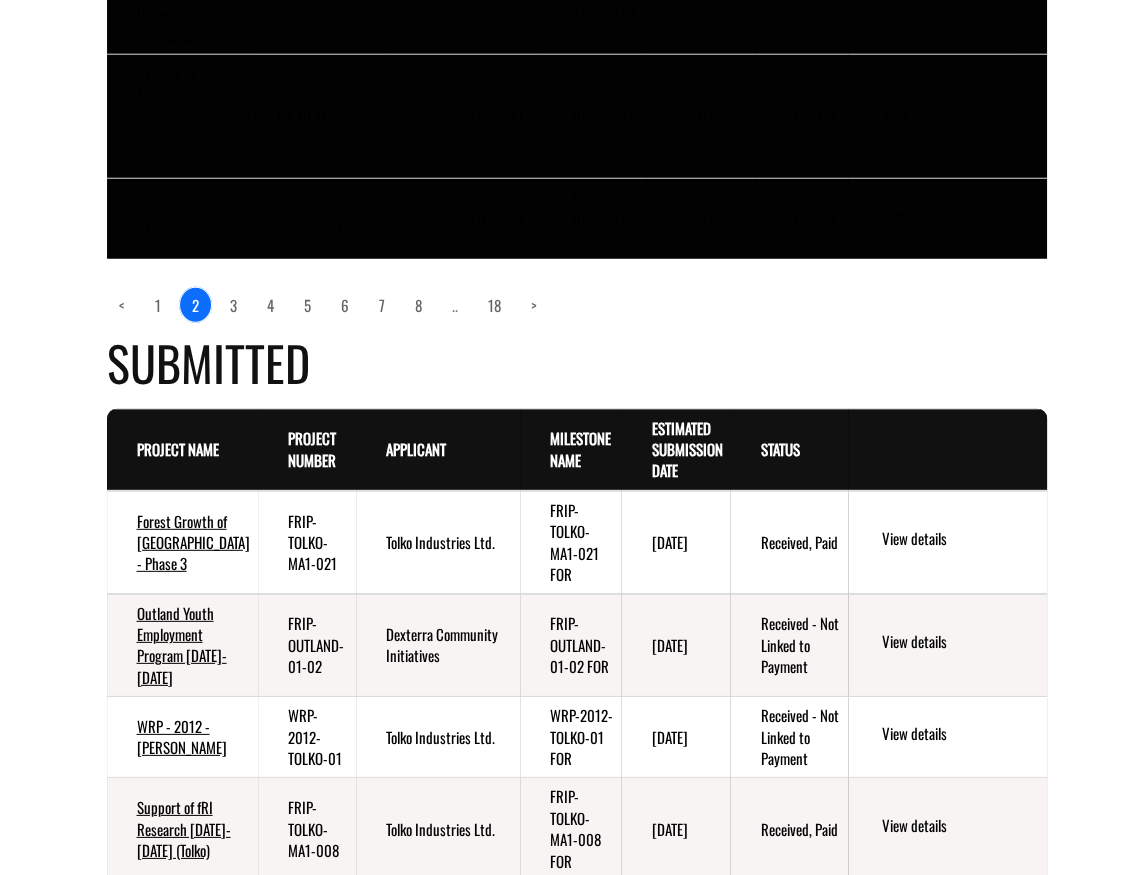 scroll, scrollTop: 3181, scrollLeft: 0, axis: vertical 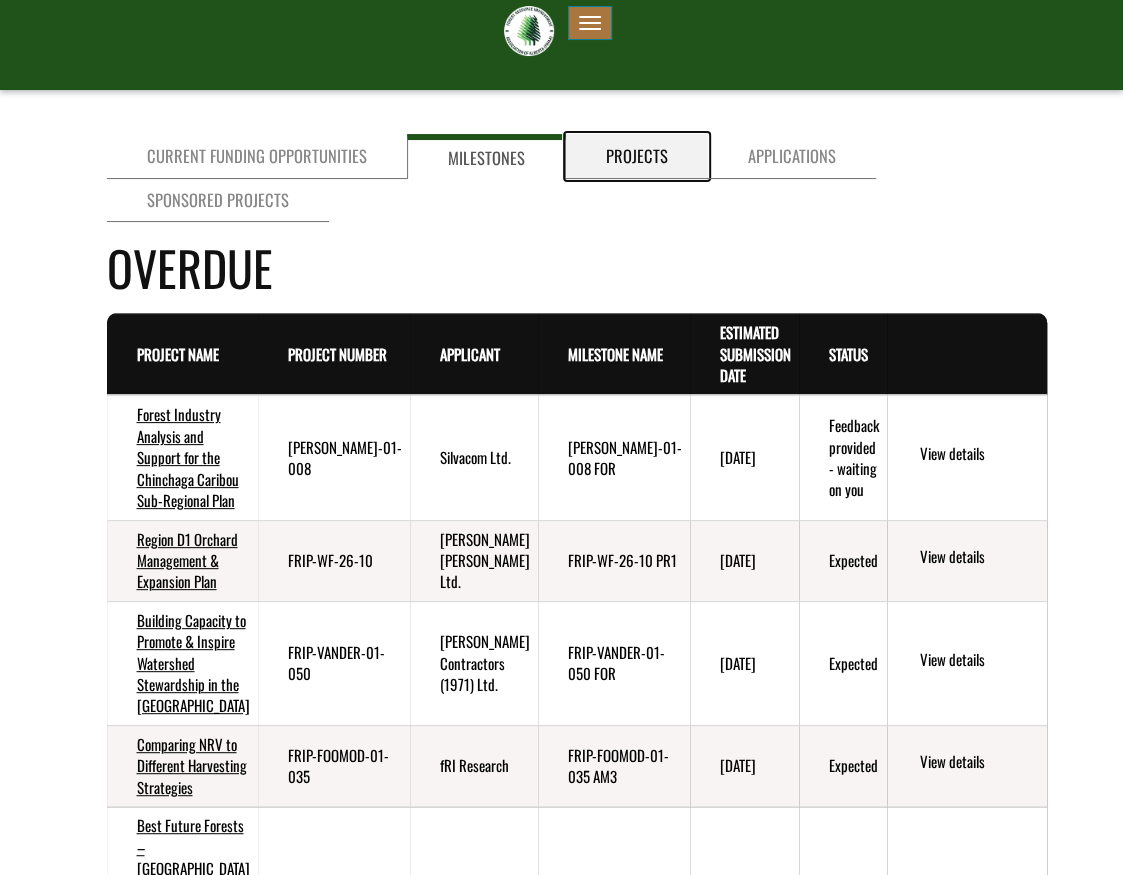 click on "Projects" at bounding box center (637, 156) 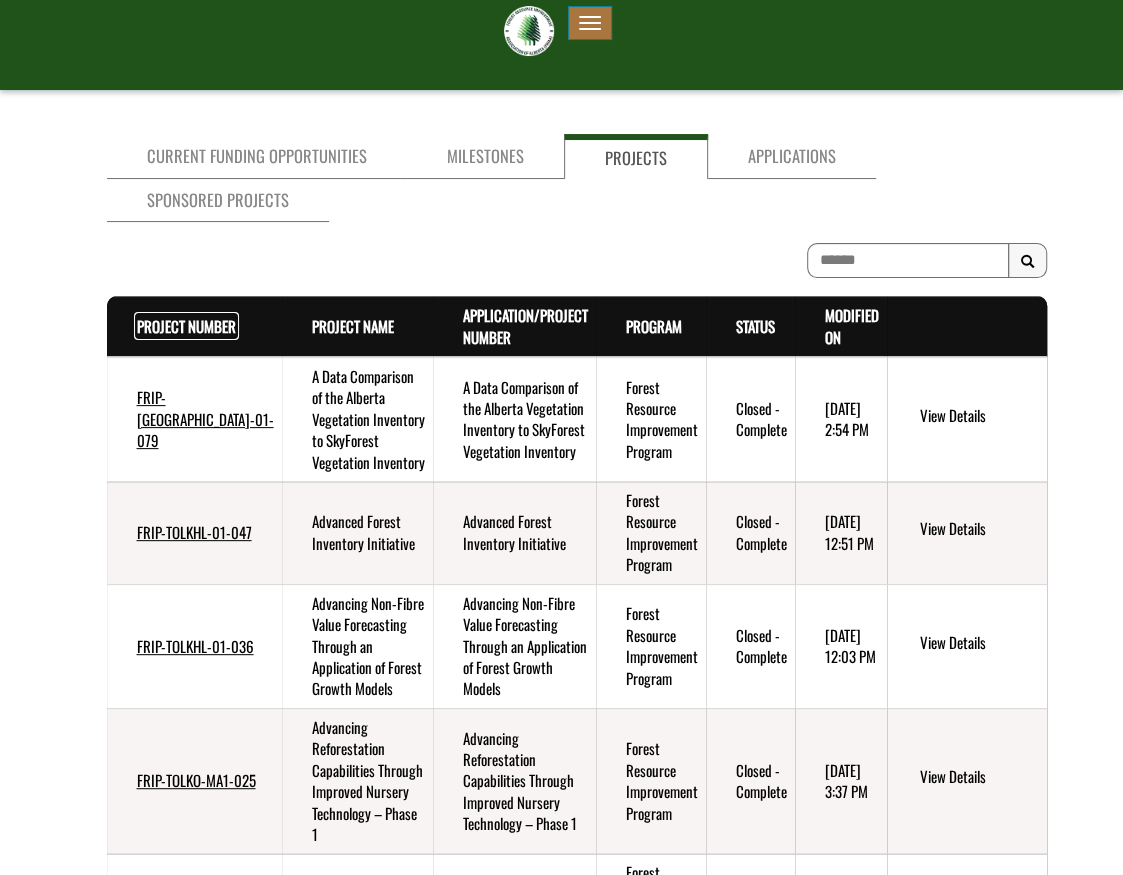 click on "Project Number . sort descending" at bounding box center (186, 326) 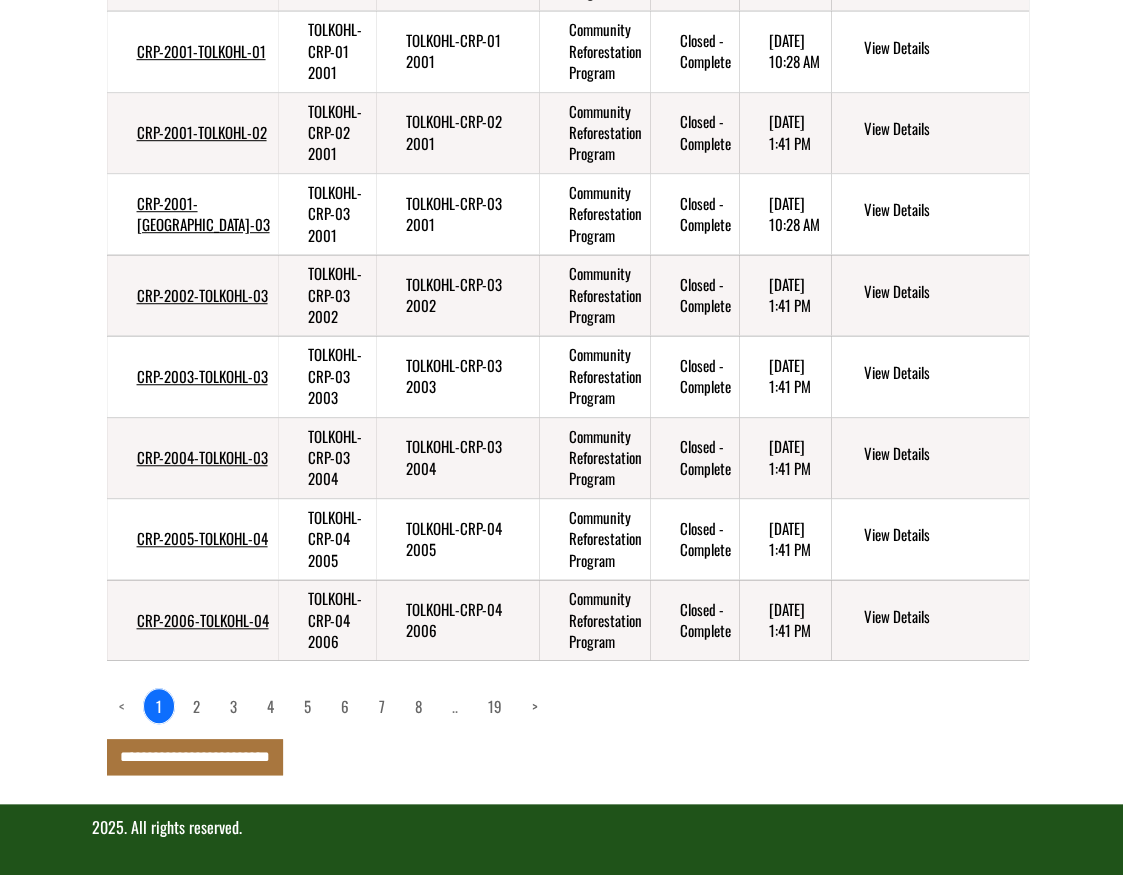 scroll, scrollTop: 833, scrollLeft: 0, axis: vertical 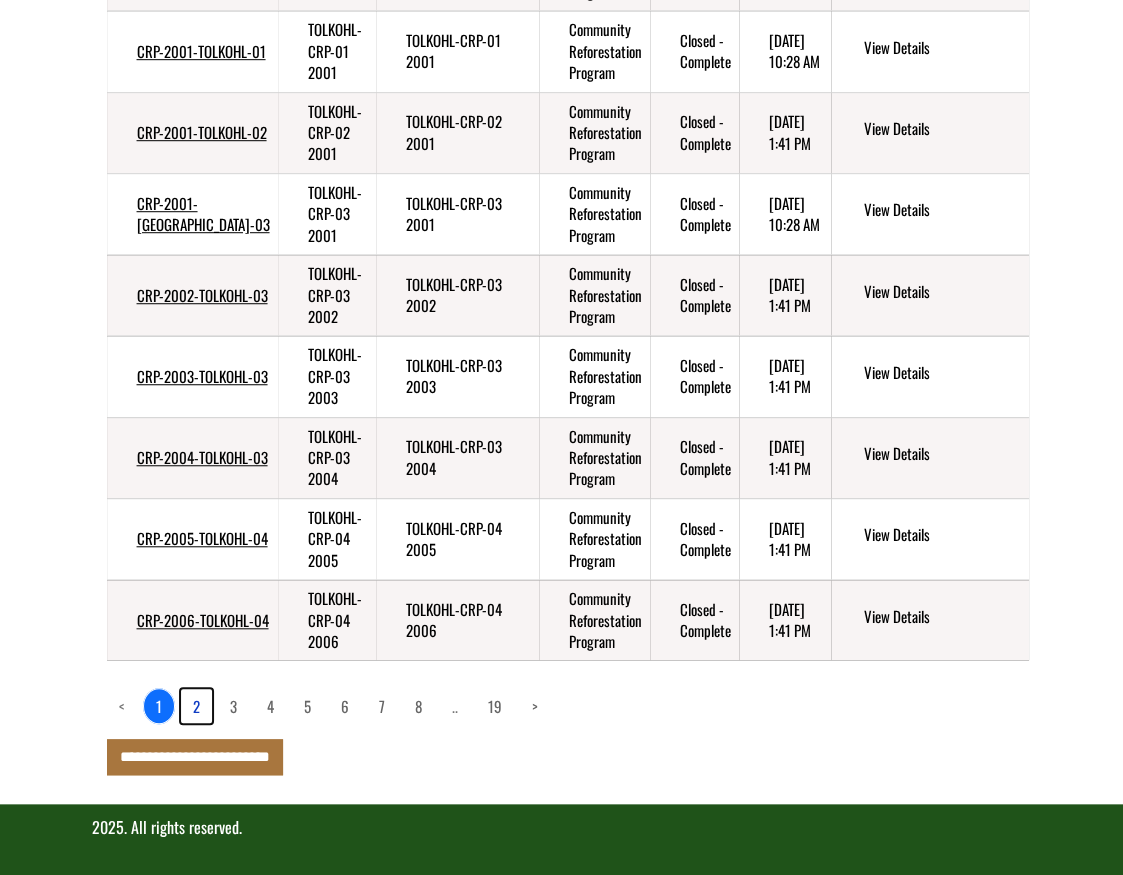 click on "2" at bounding box center [196, 706] 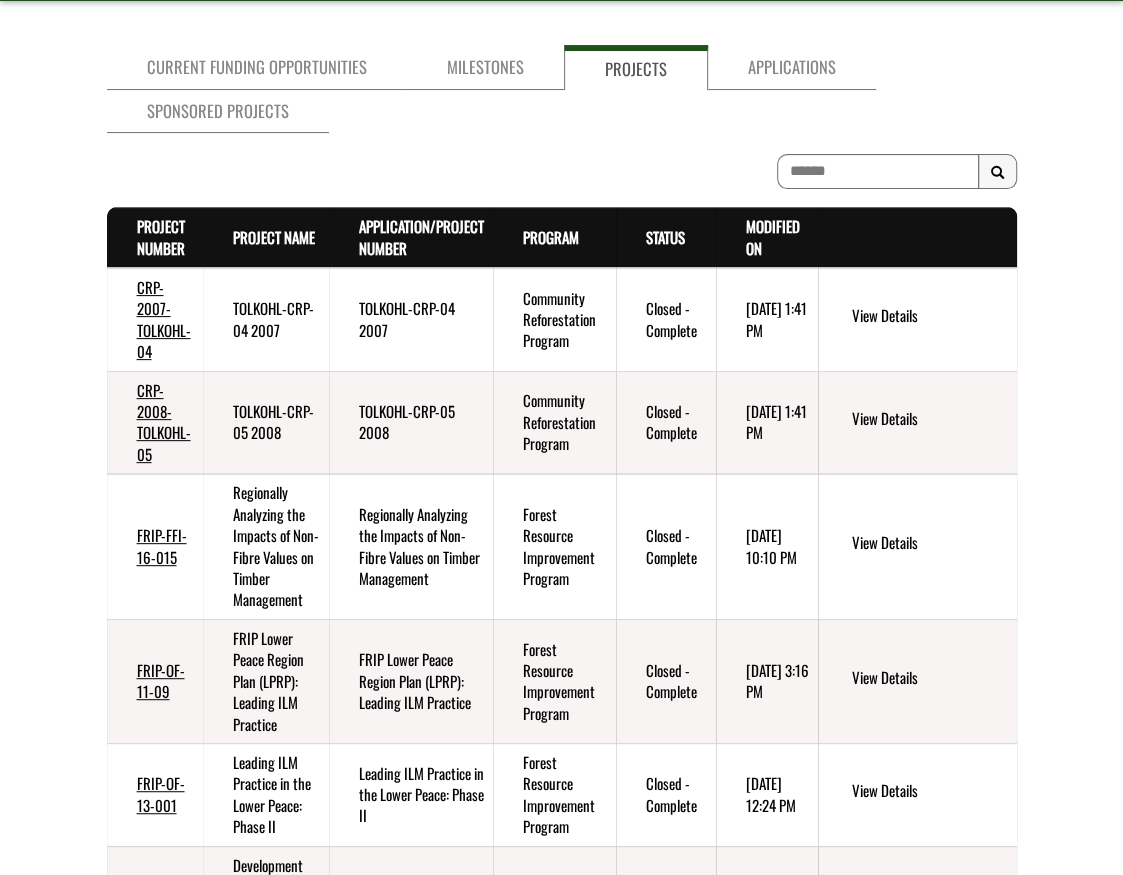 scroll, scrollTop: 20, scrollLeft: 0, axis: vertical 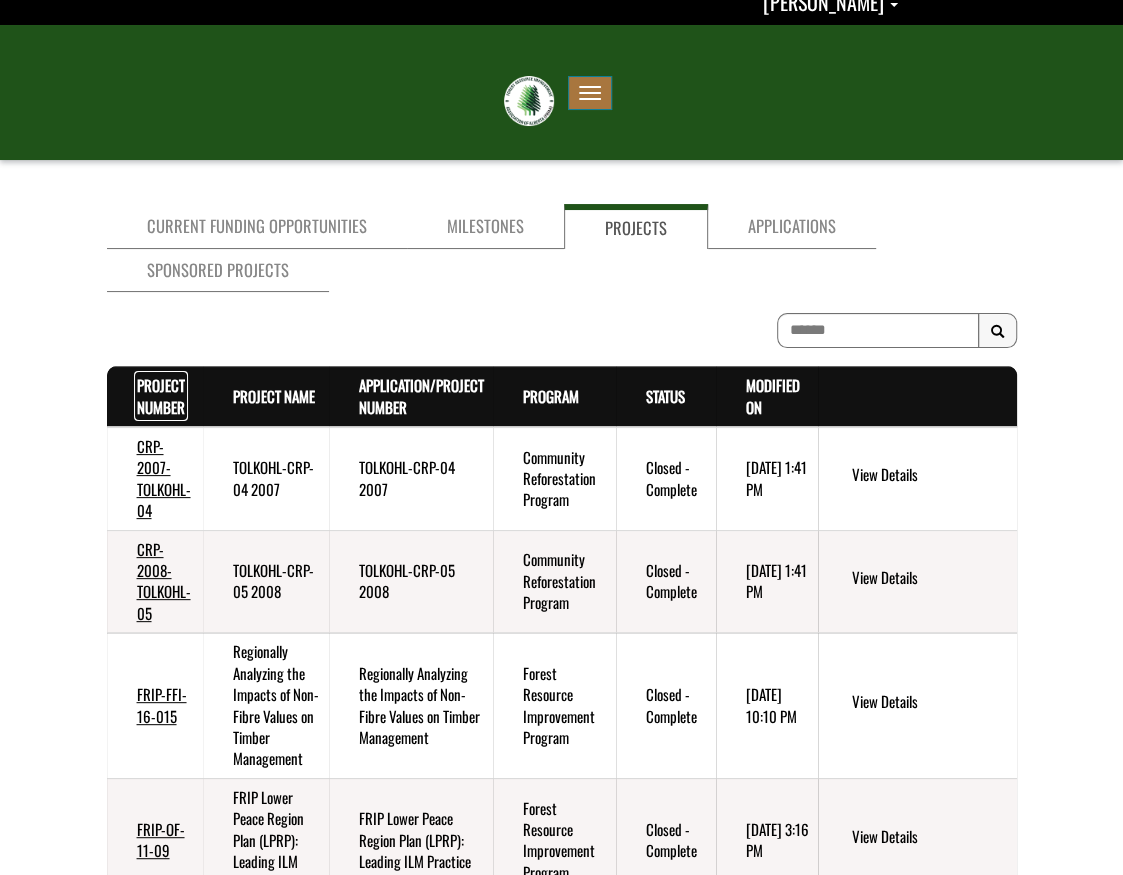 click on "Project Number   . sort descending" at bounding box center [161, 395] 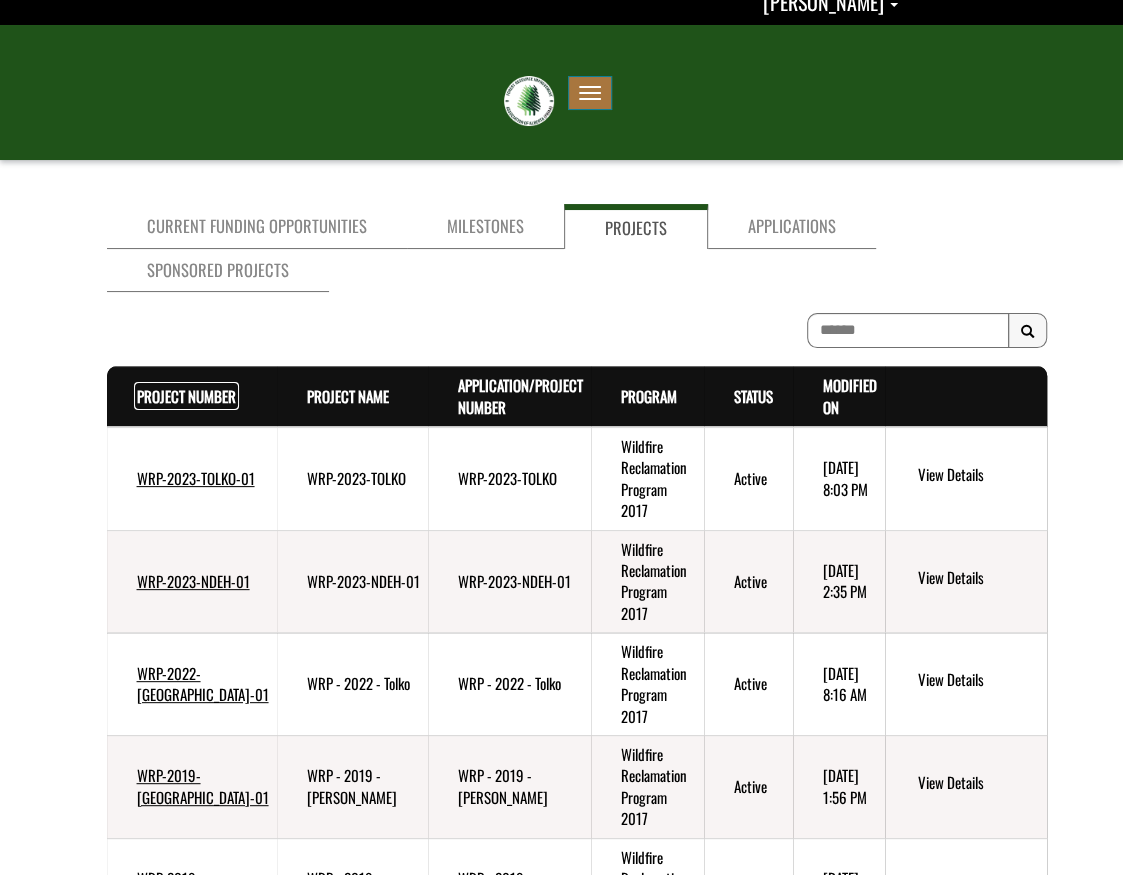 click on "Project Number     . sort ascending" at bounding box center [186, 396] 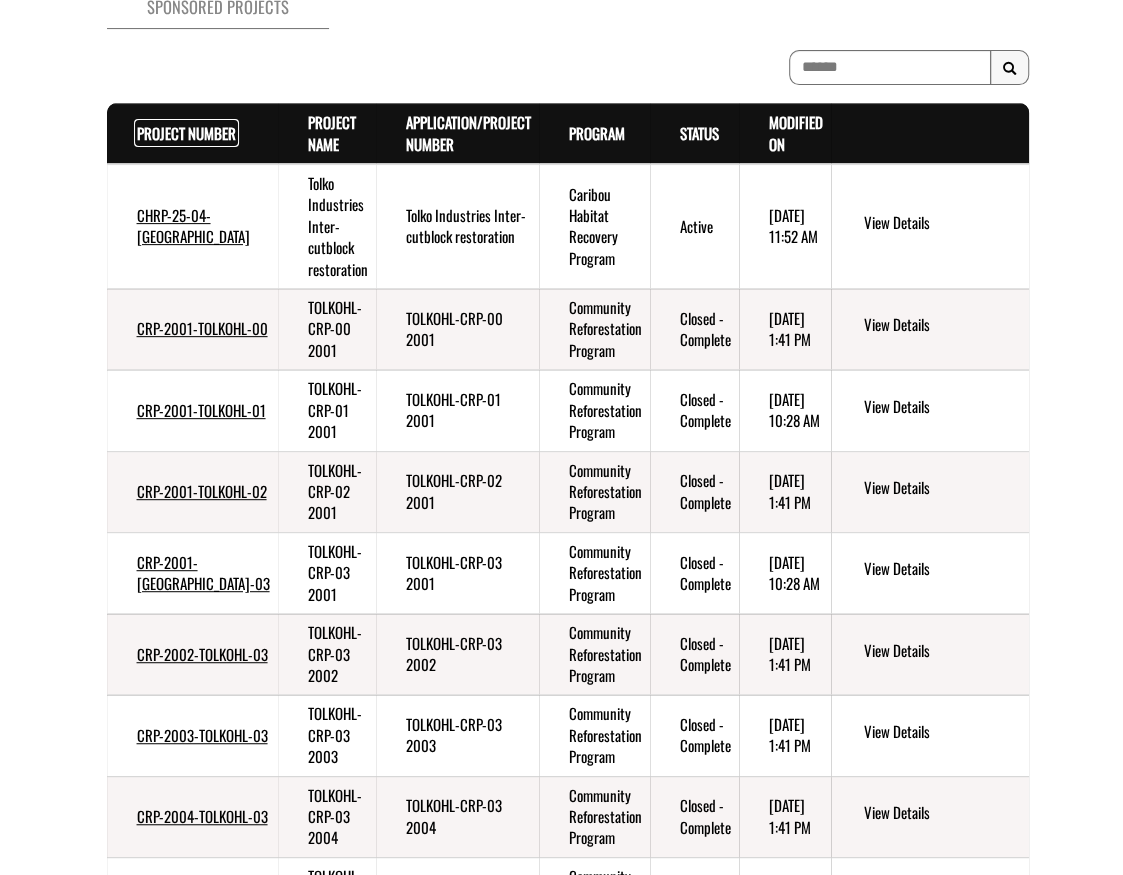 scroll, scrollTop: 384, scrollLeft: 0, axis: vertical 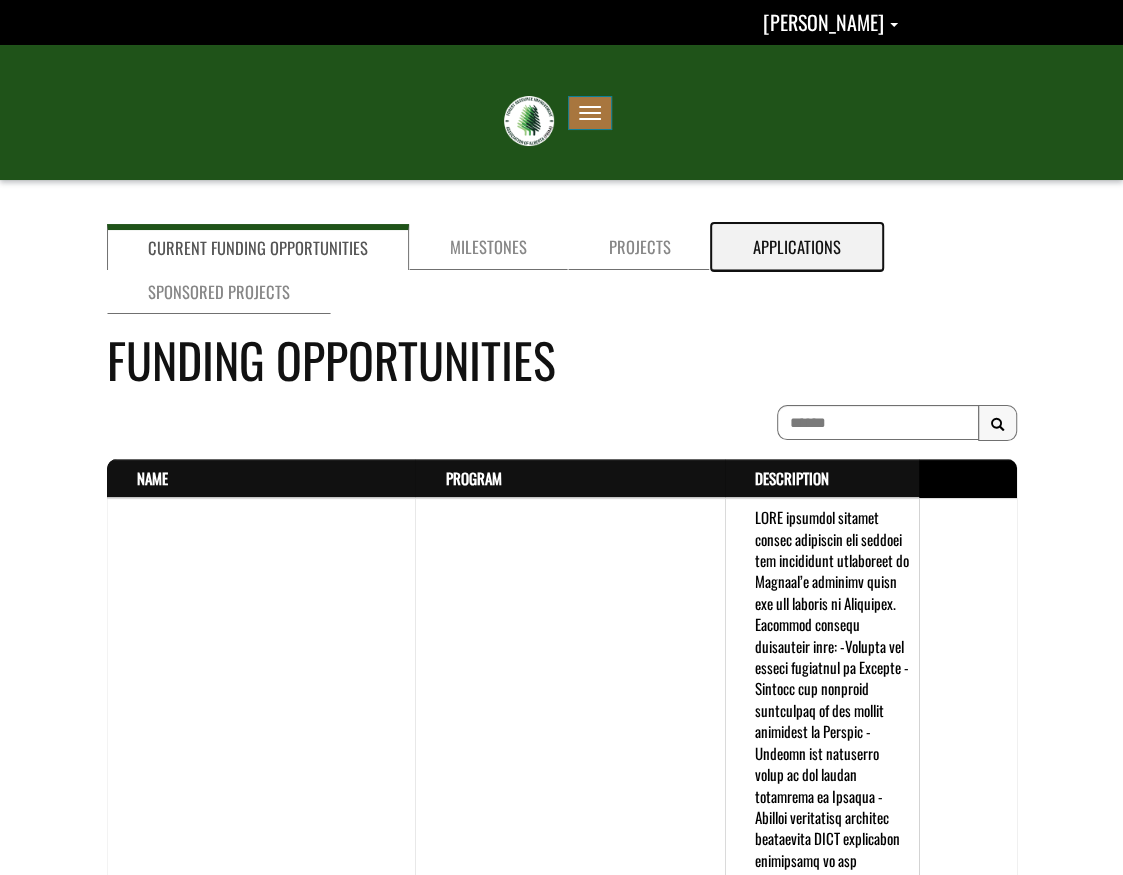 click on "Applications" at bounding box center (797, 247) 